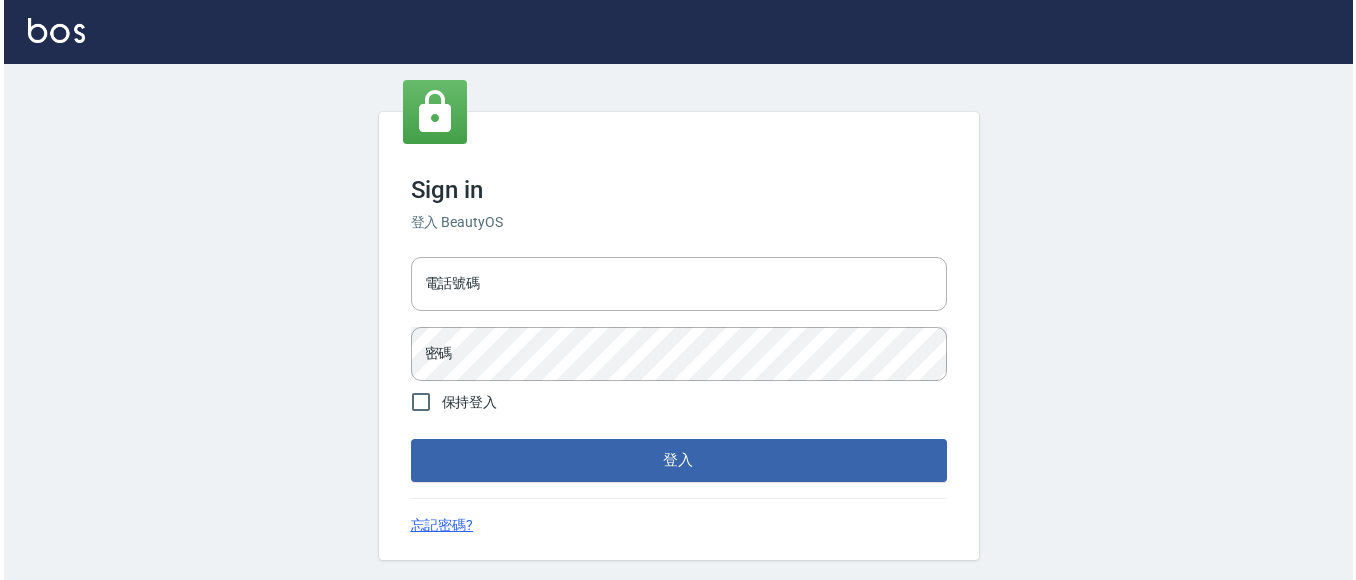 scroll, scrollTop: 0, scrollLeft: 0, axis: both 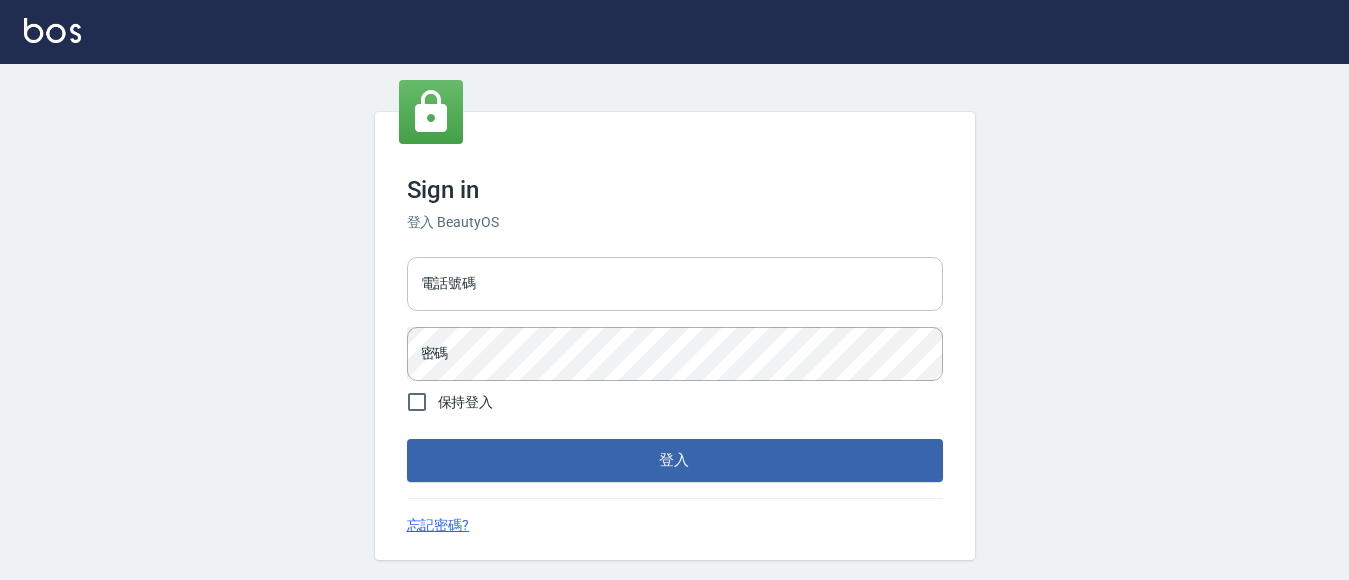 click on "電話號碼" at bounding box center (675, 284) 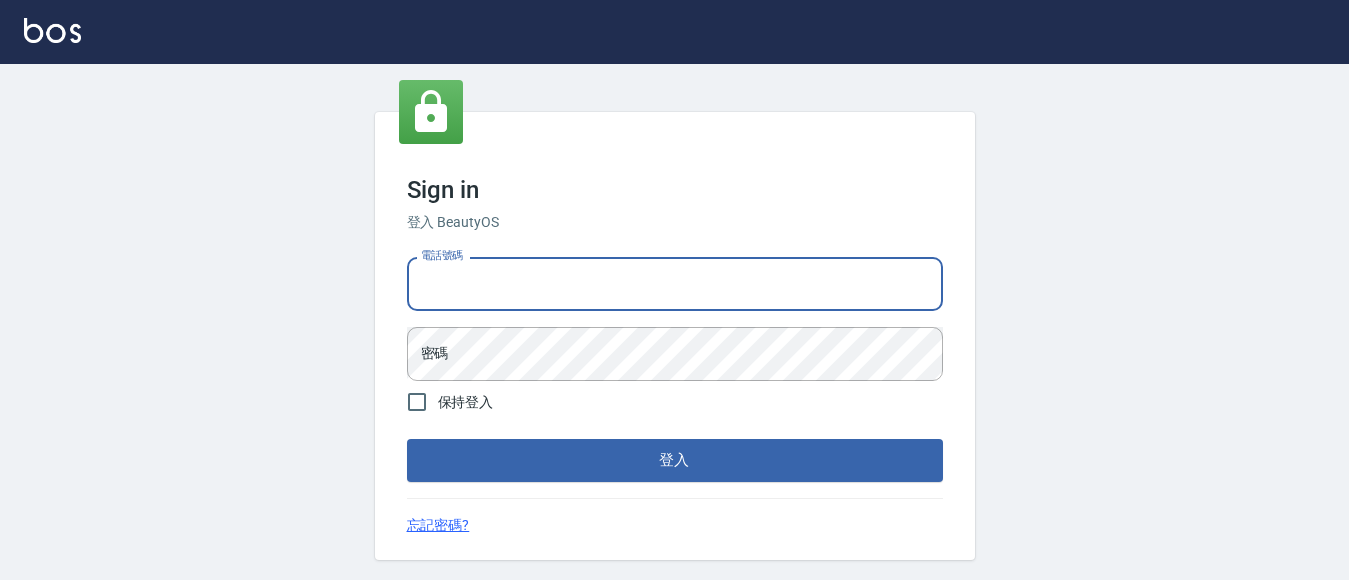 type on "7805667" 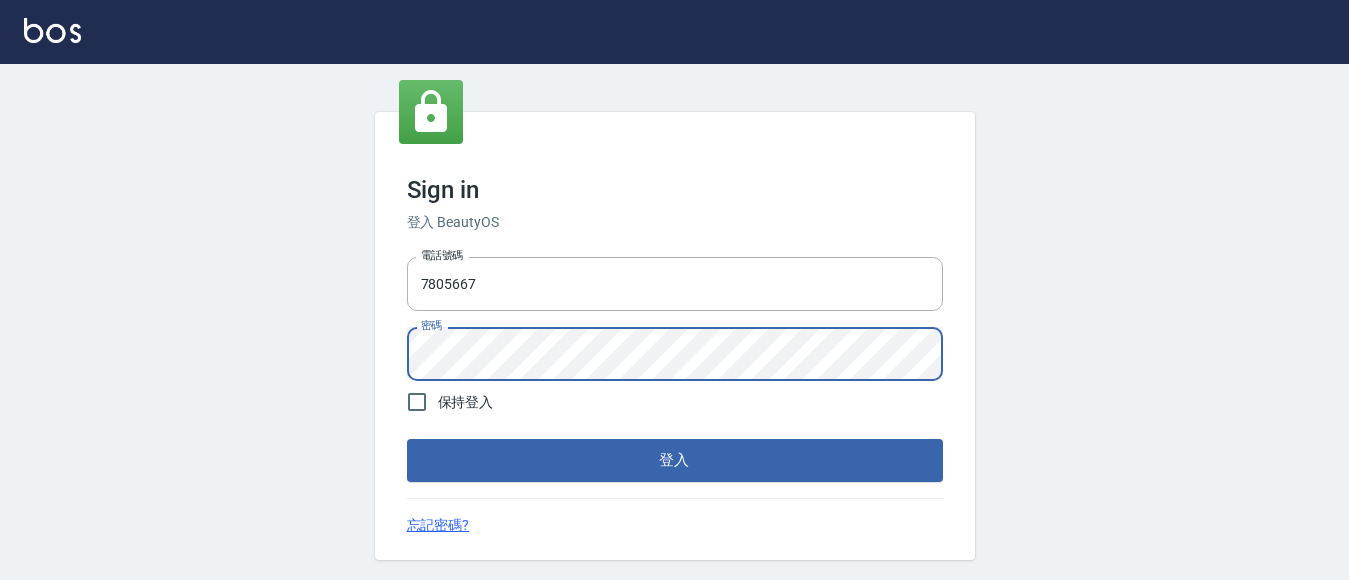 click on "登入" at bounding box center (675, 460) 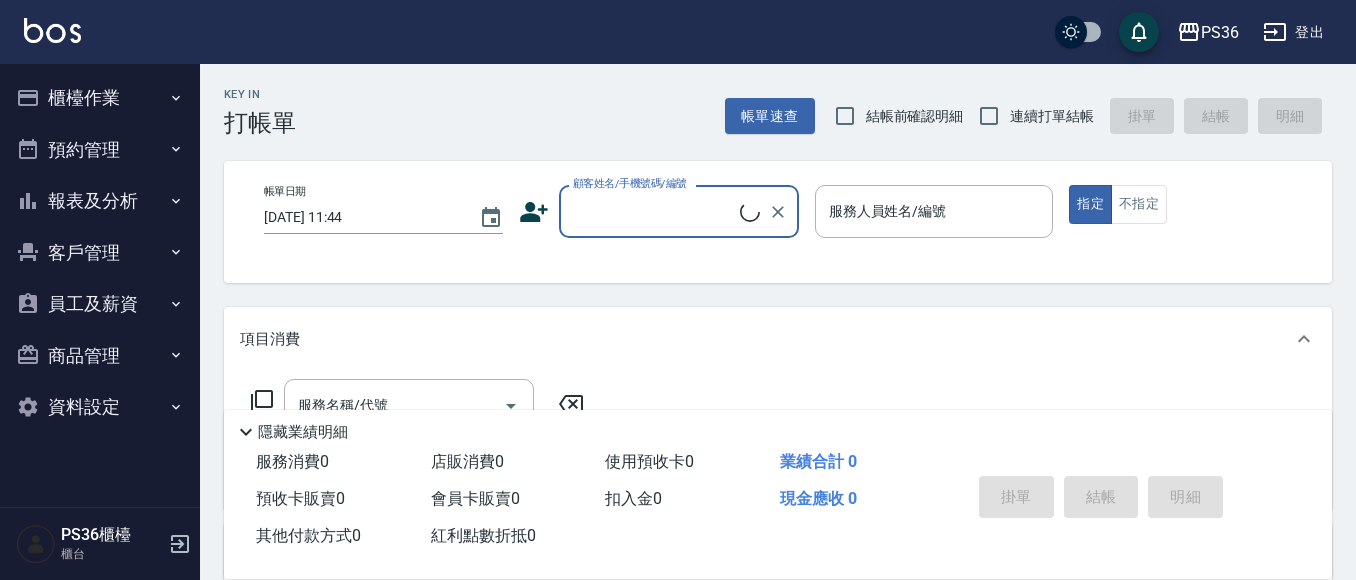 click on "櫃檯作業" at bounding box center [100, 98] 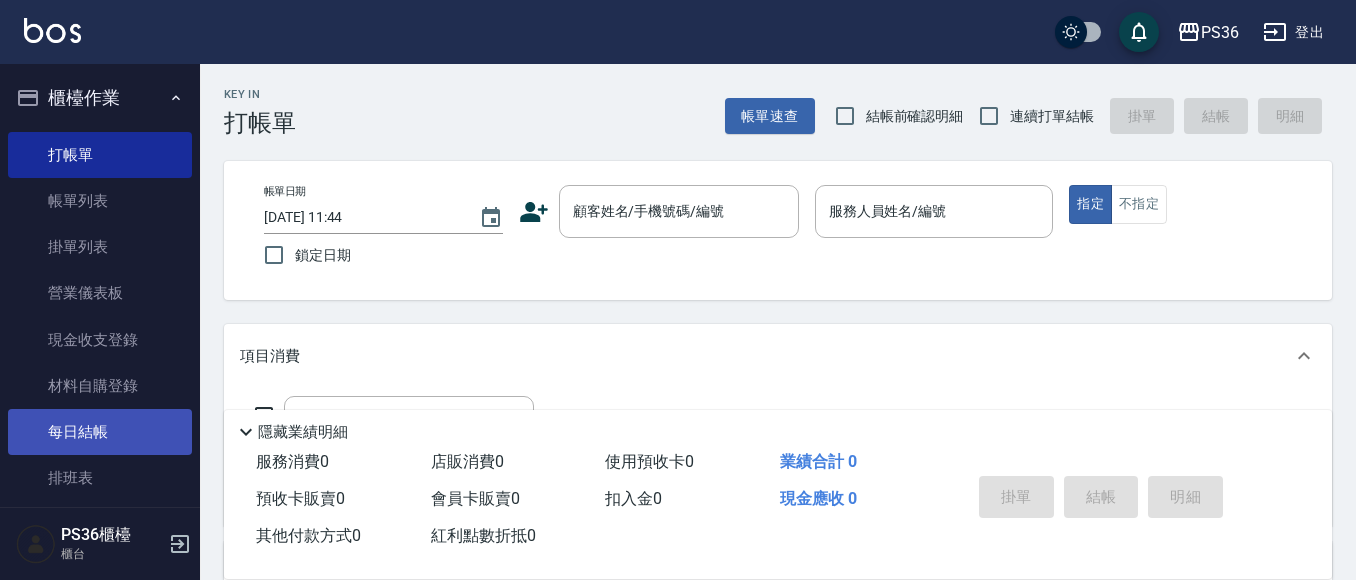 click on "每日結帳" at bounding box center [100, 432] 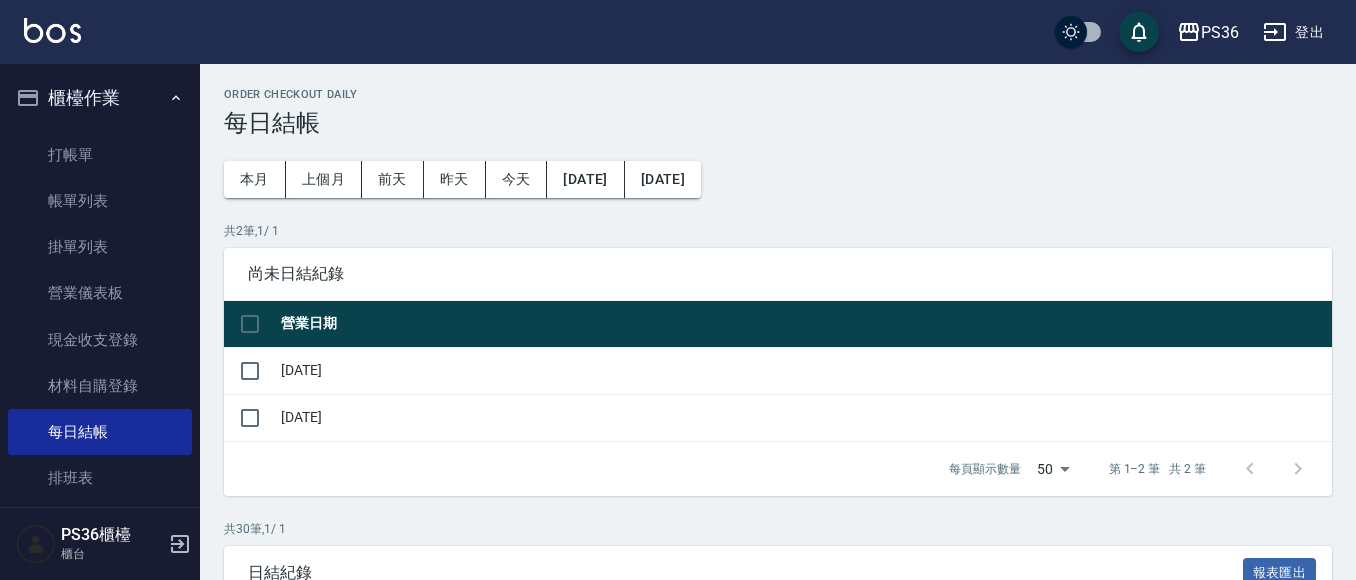 scroll, scrollTop: 100, scrollLeft: 0, axis: vertical 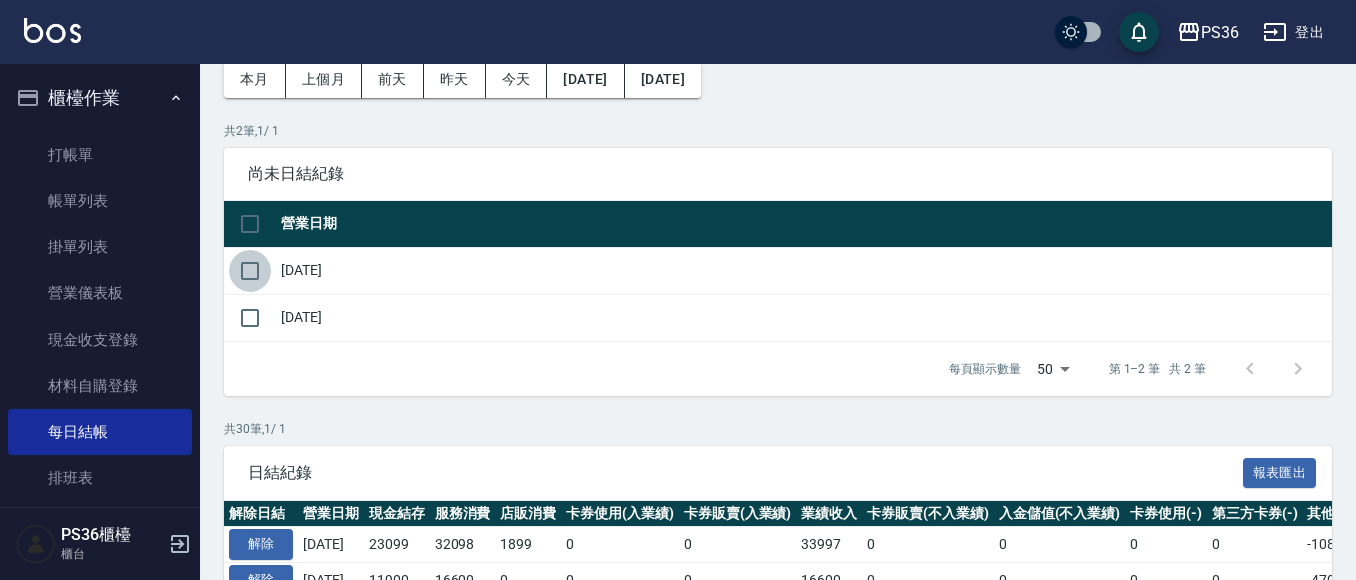 click at bounding box center (250, 271) 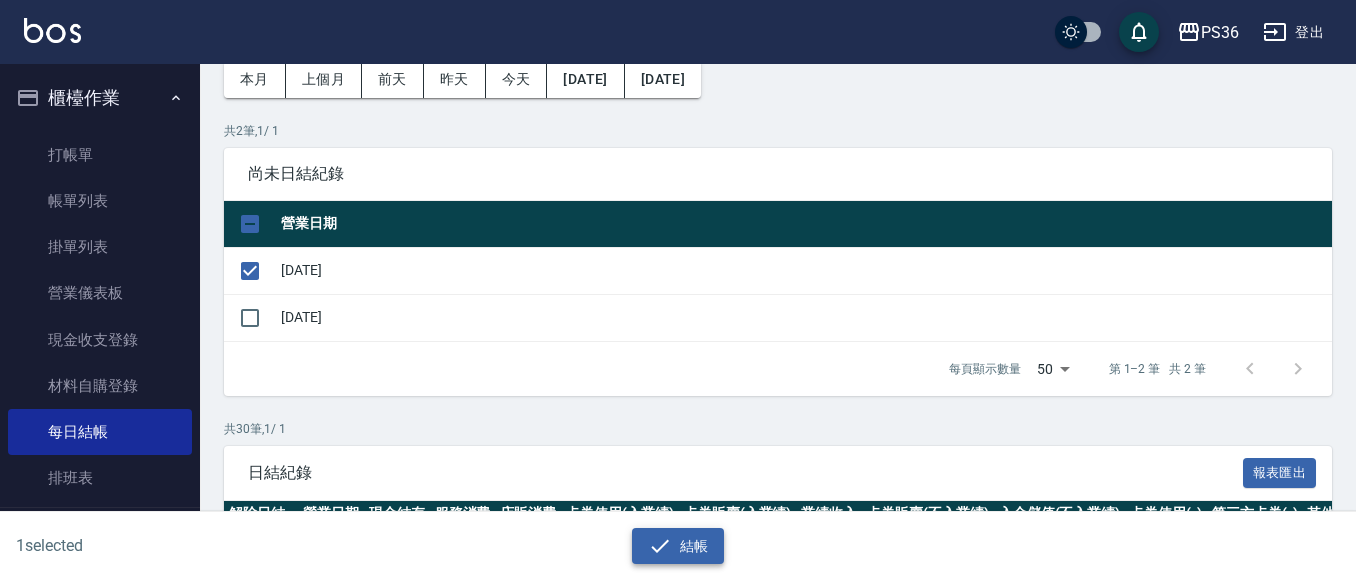click on "結帳" at bounding box center (678, 546) 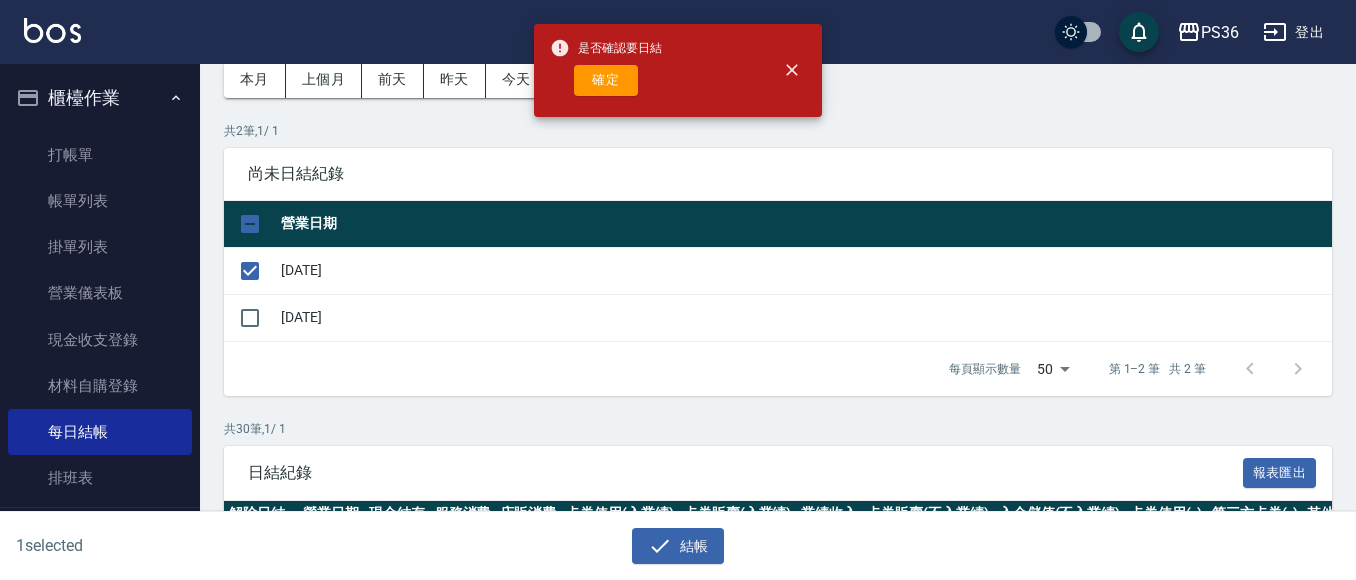 click on "是否確認要日結 確定" at bounding box center (606, 70) 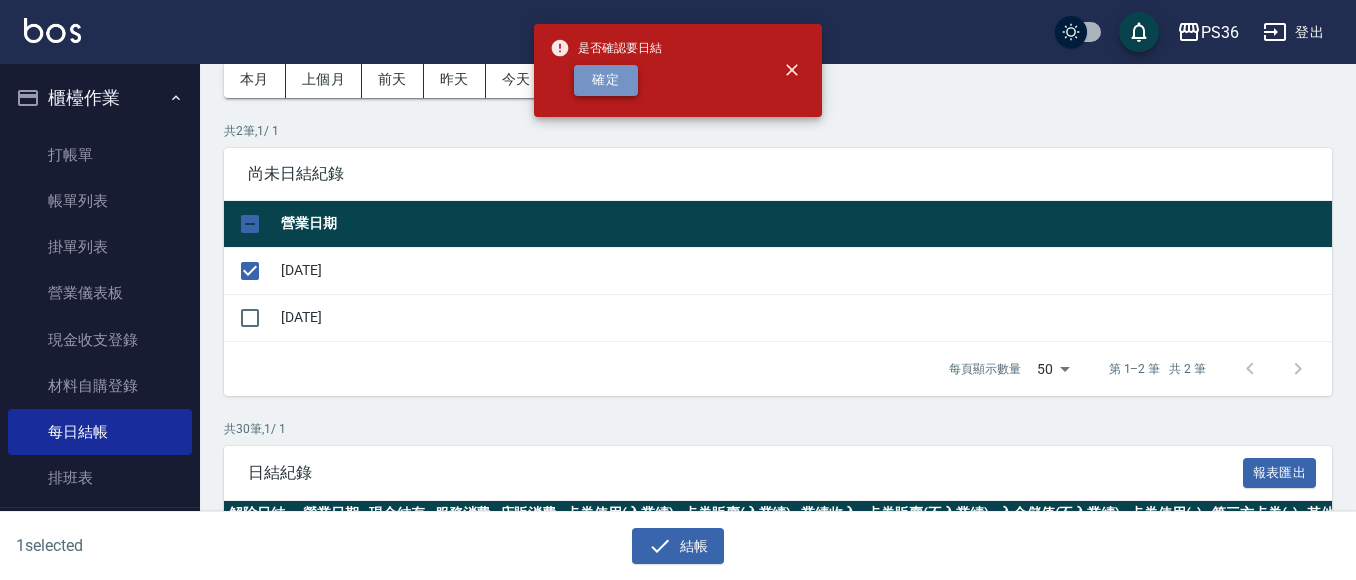 click on "確定" at bounding box center [606, 80] 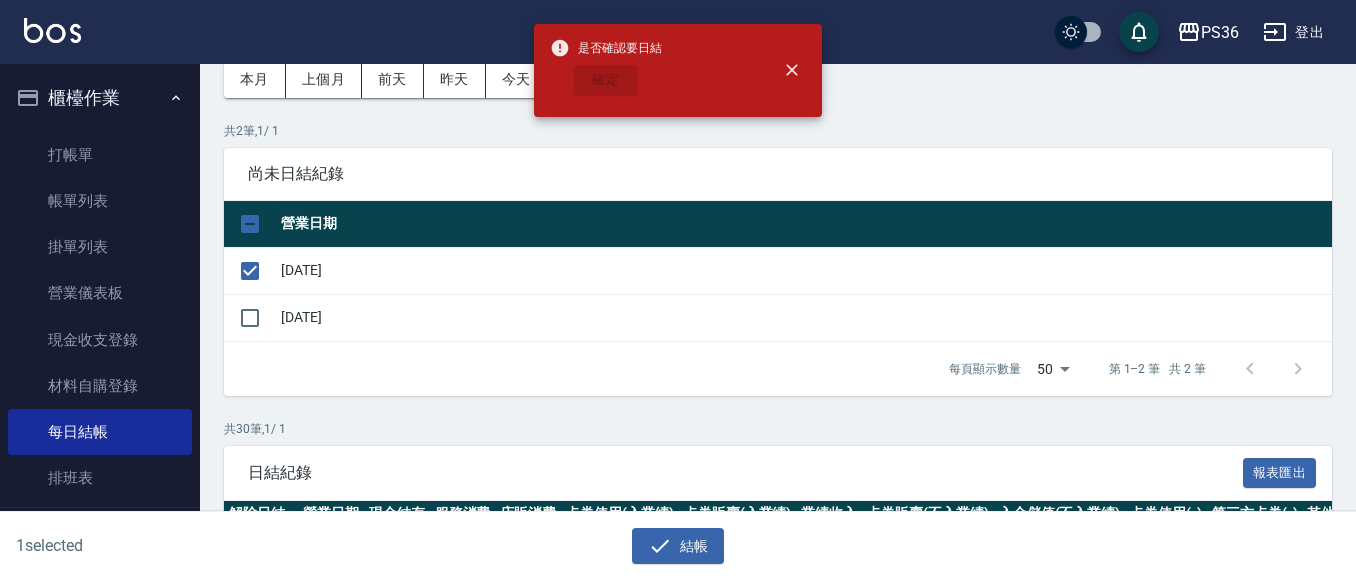 checkbox on "false" 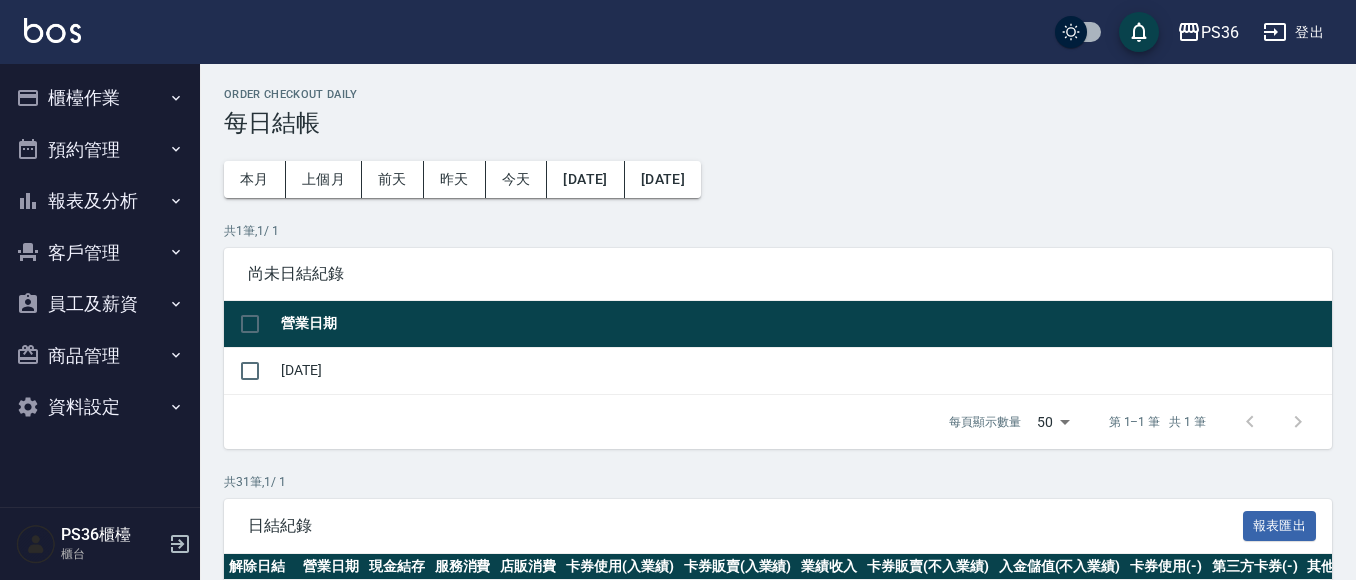 scroll, scrollTop: 101, scrollLeft: 0, axis: vertical 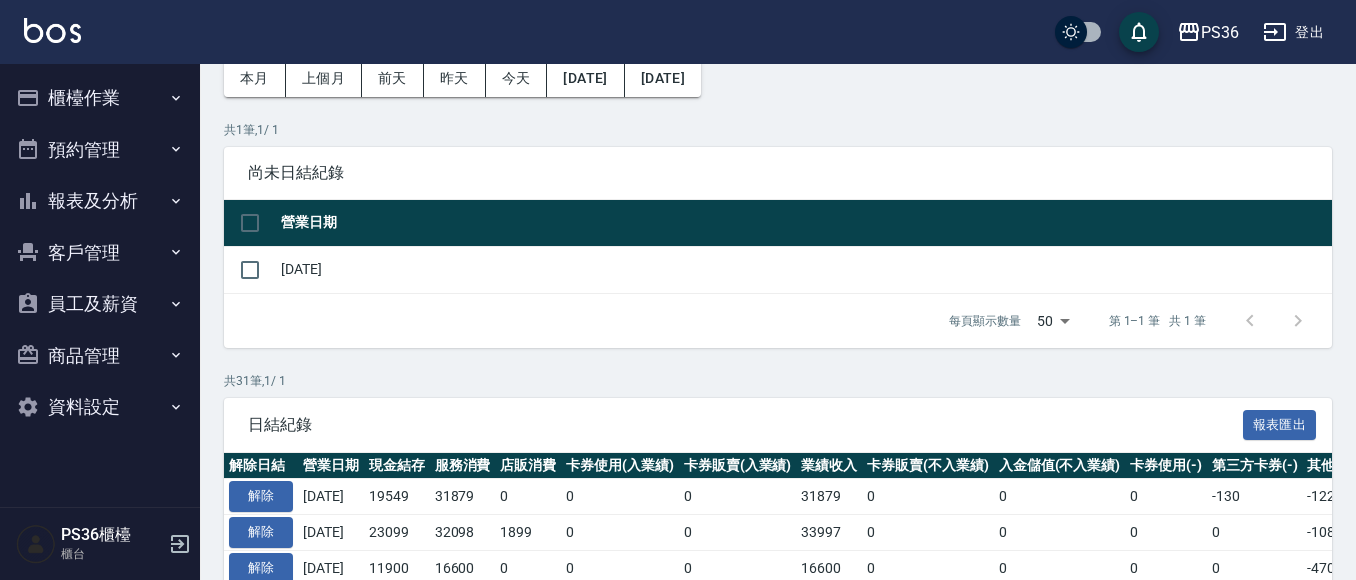 click on "報表及分析" at bounding box center [100, 201] 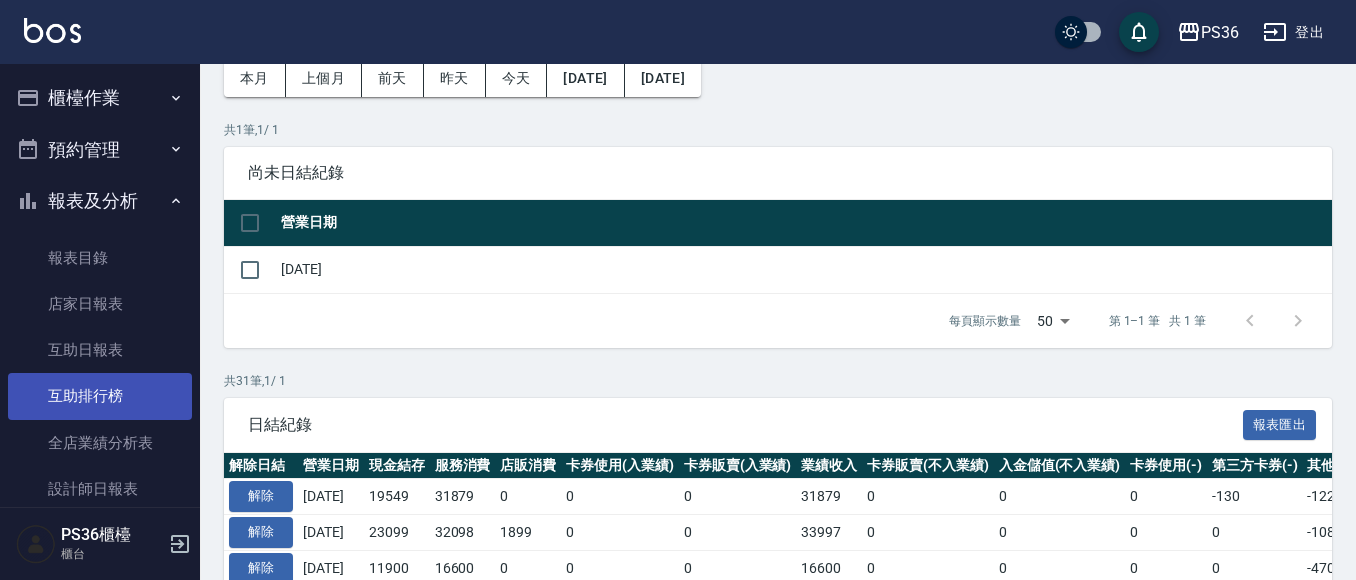scroll, scrollTop: 200, scrollLeft: 0, axis: vertical 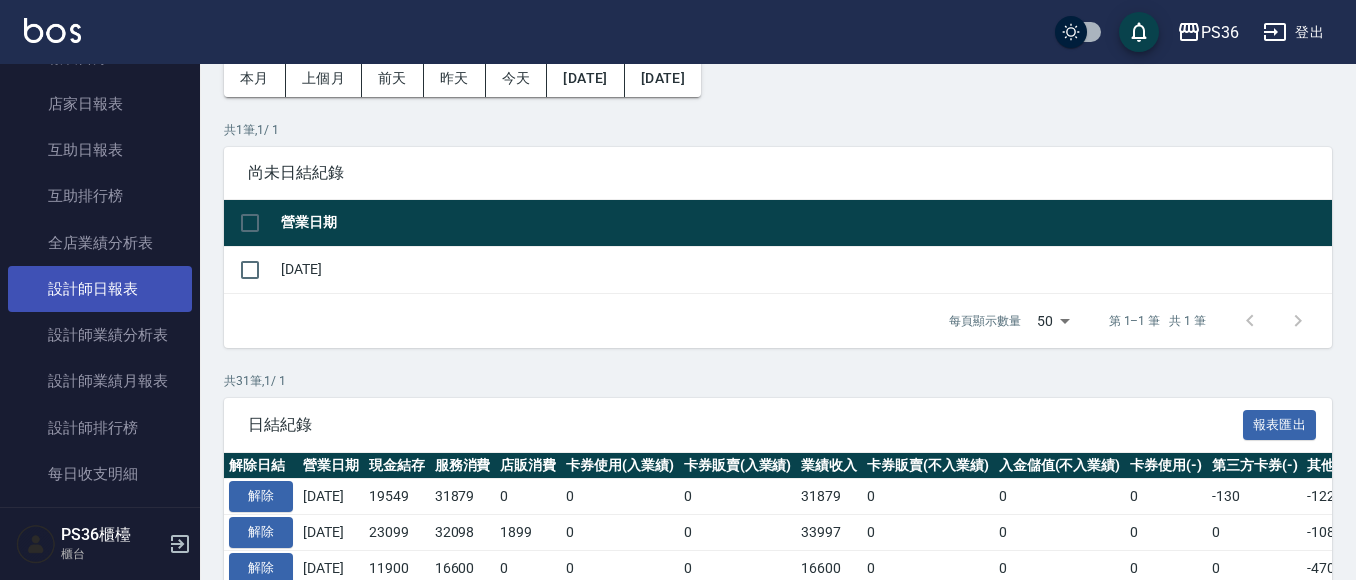 click on "設計師日報表" at bounding box center [100, 289] 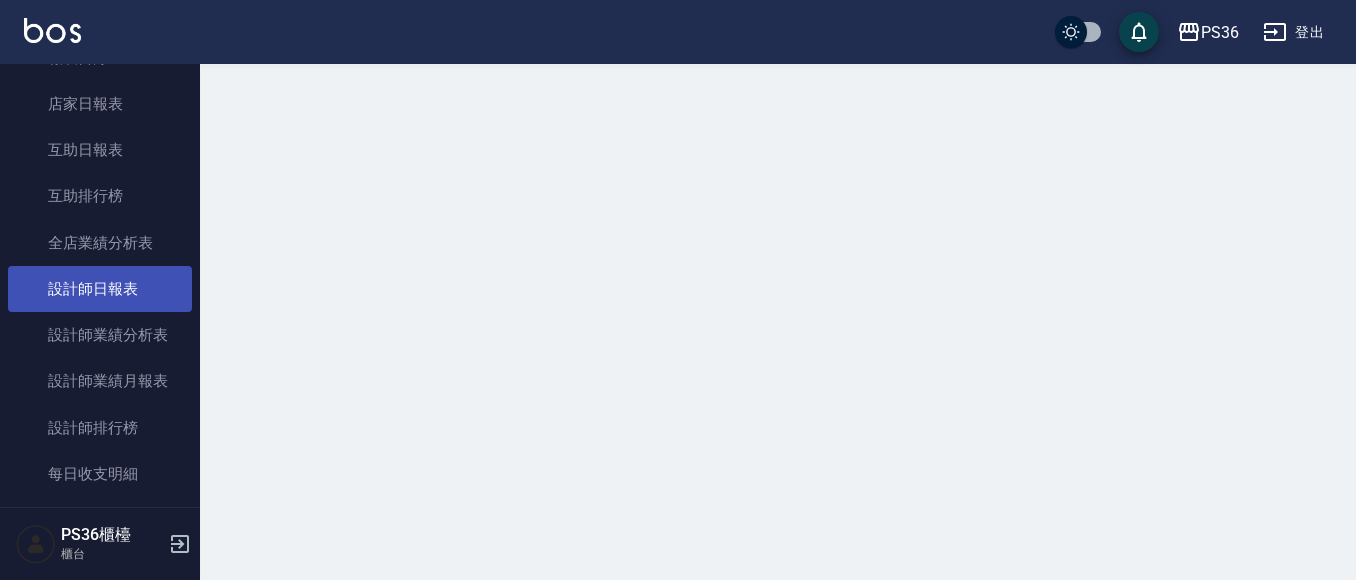 scroll, scrollTop: 0, scrollLeft: 0, axis: both 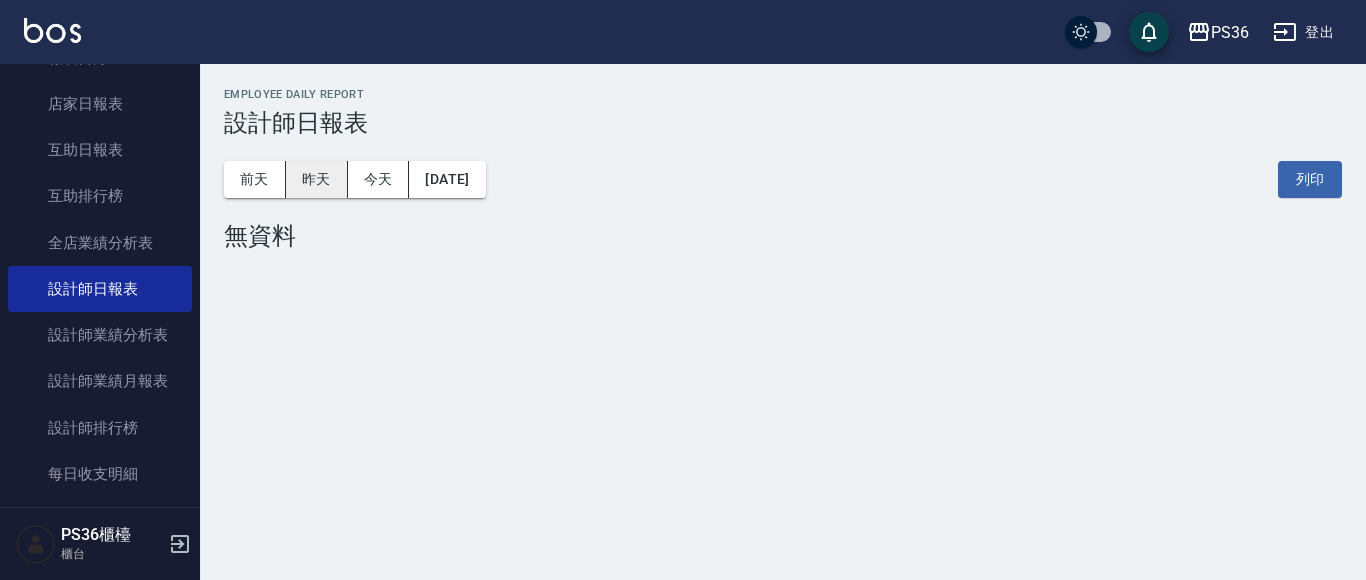 click on "昨天" at bounding box center (317, 179) 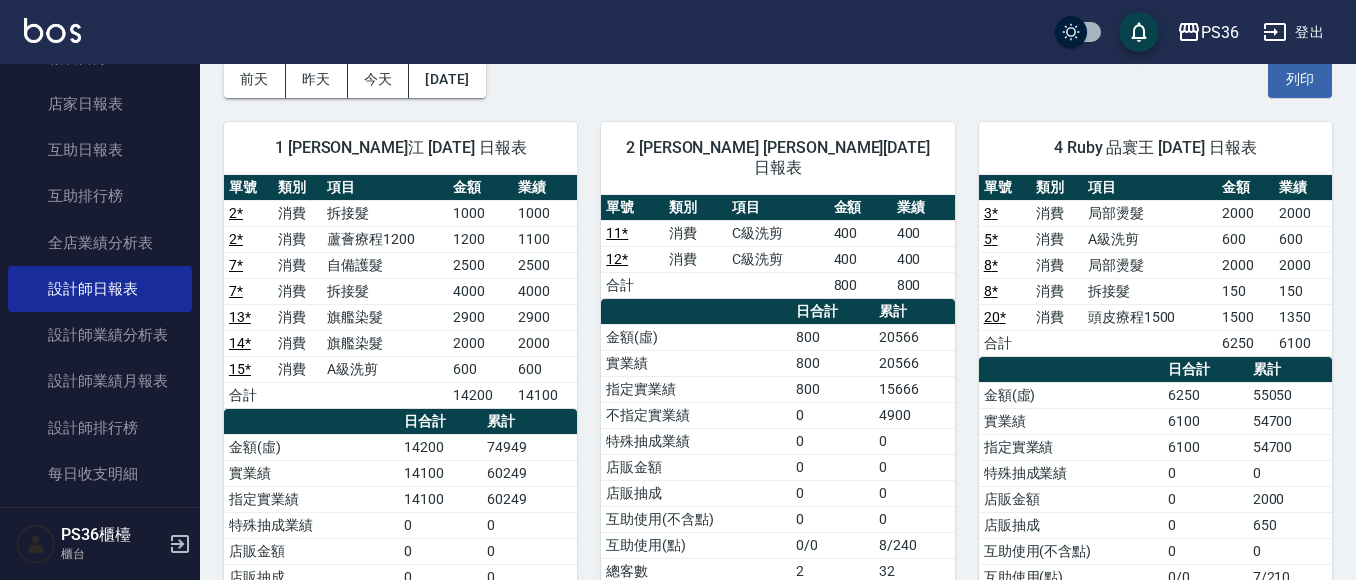scroll, scrollTop: 0, scrollLeft: 0, axis: both 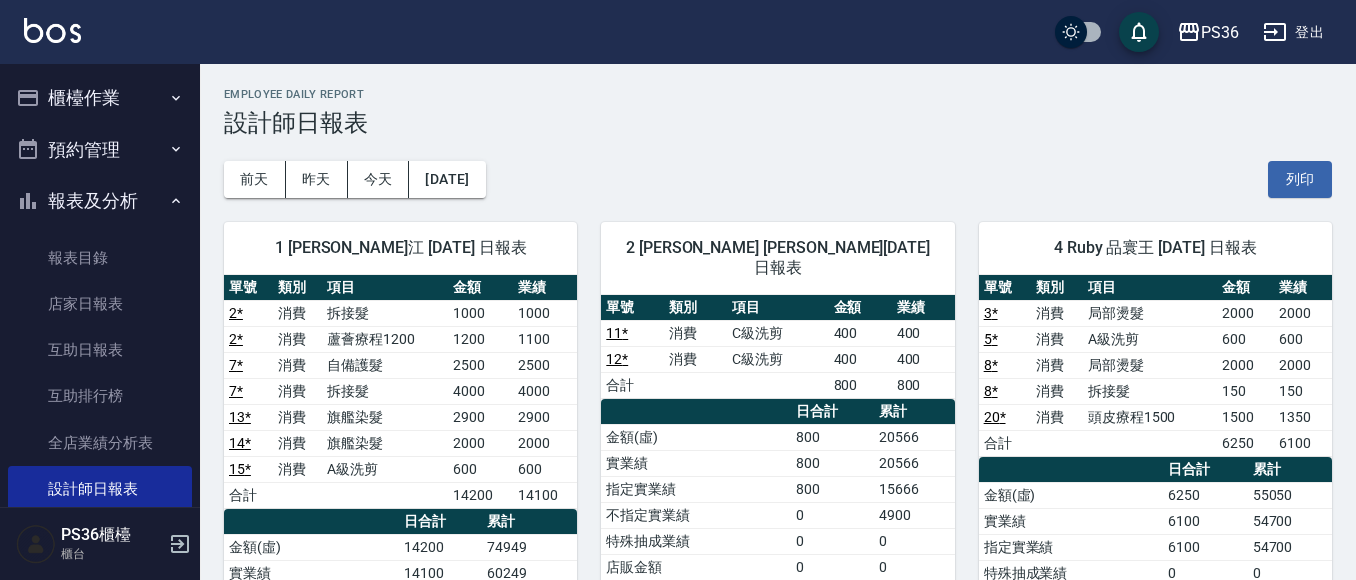 click on "櫃檯作業" at bounding box center (100, 98) 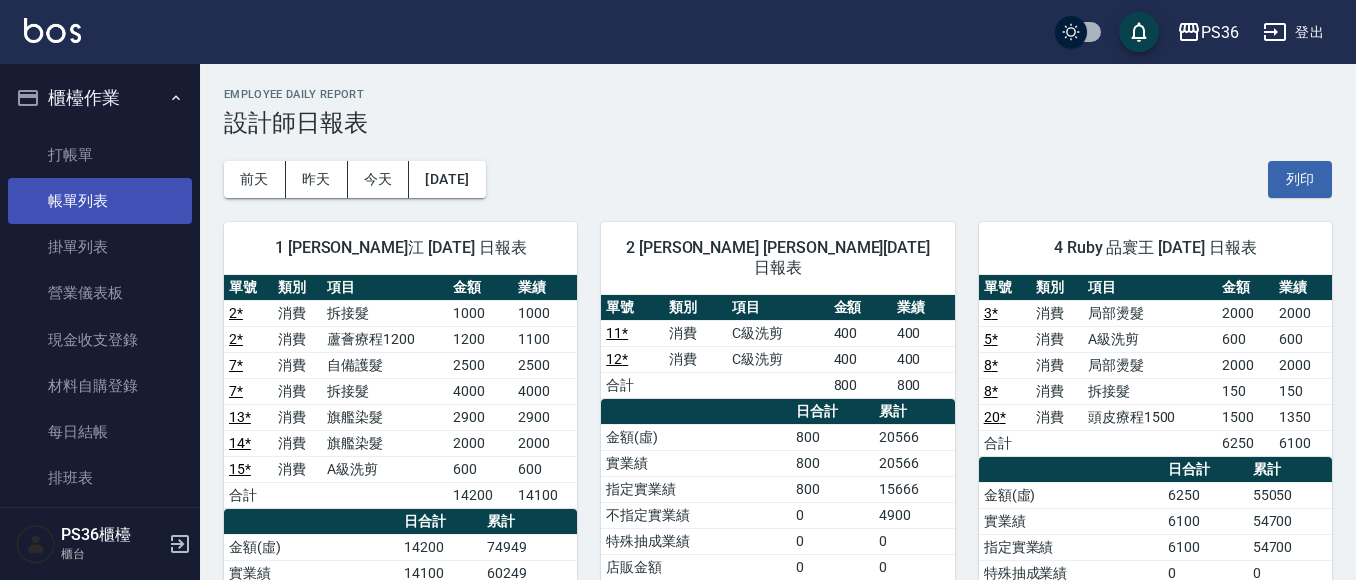 click on "帳單列表" at bounding box center (100, 201) 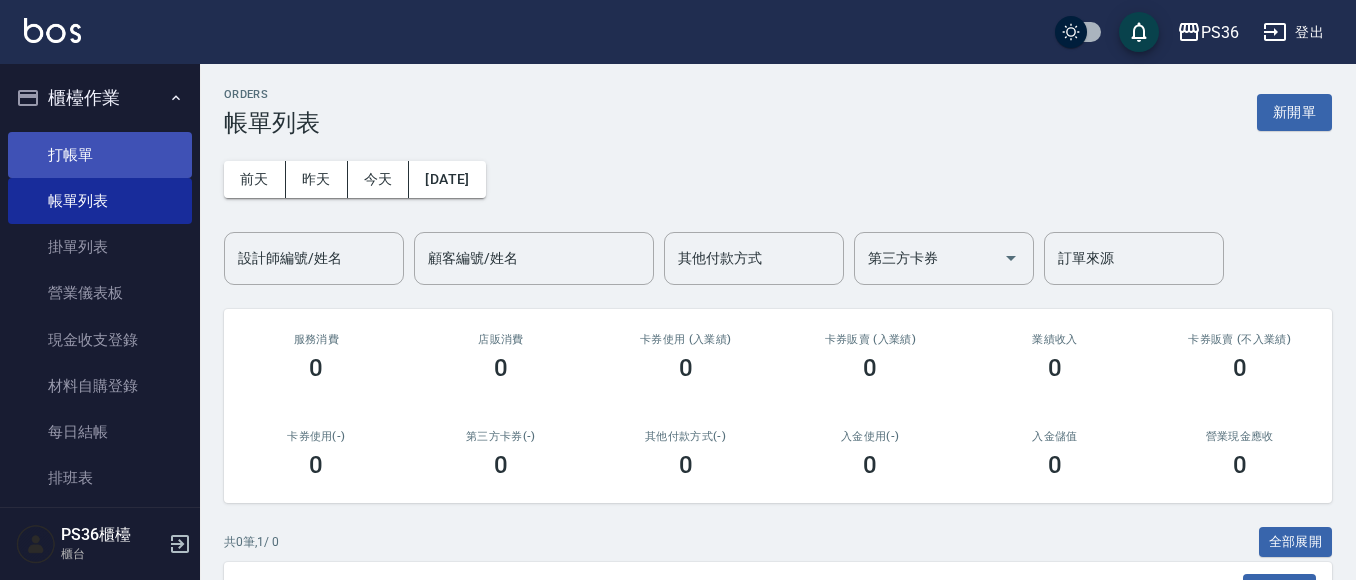 click on "打帳單" at bounding box center (100, 155) 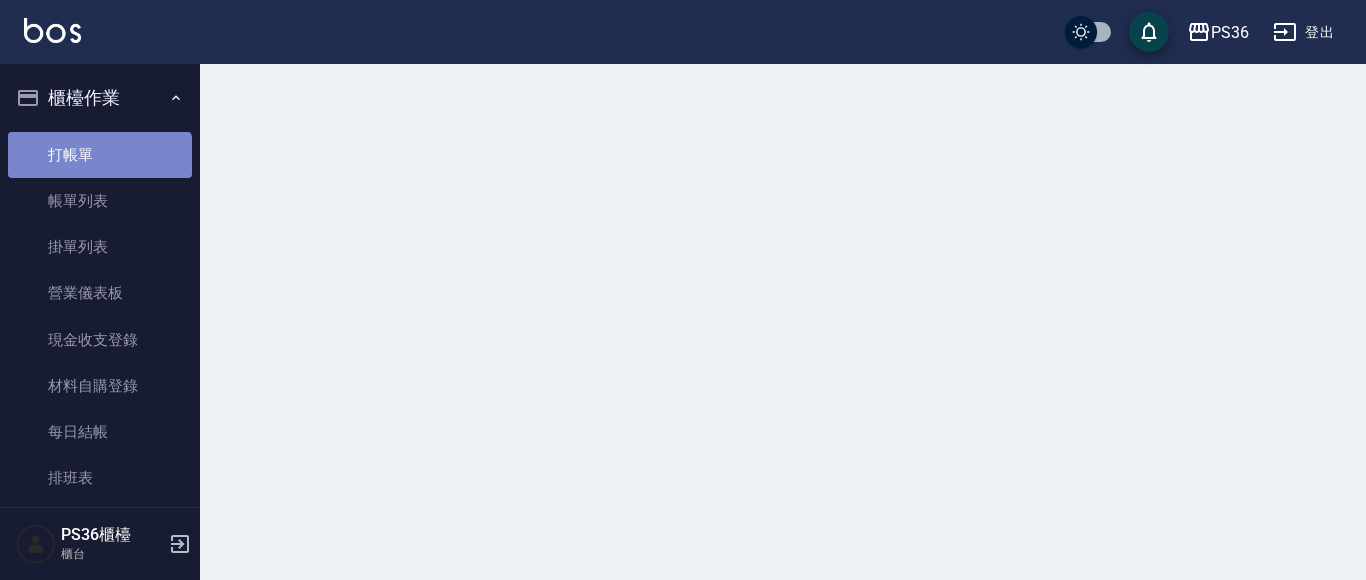 click on "打帳單" at bounding box center (100, 155) 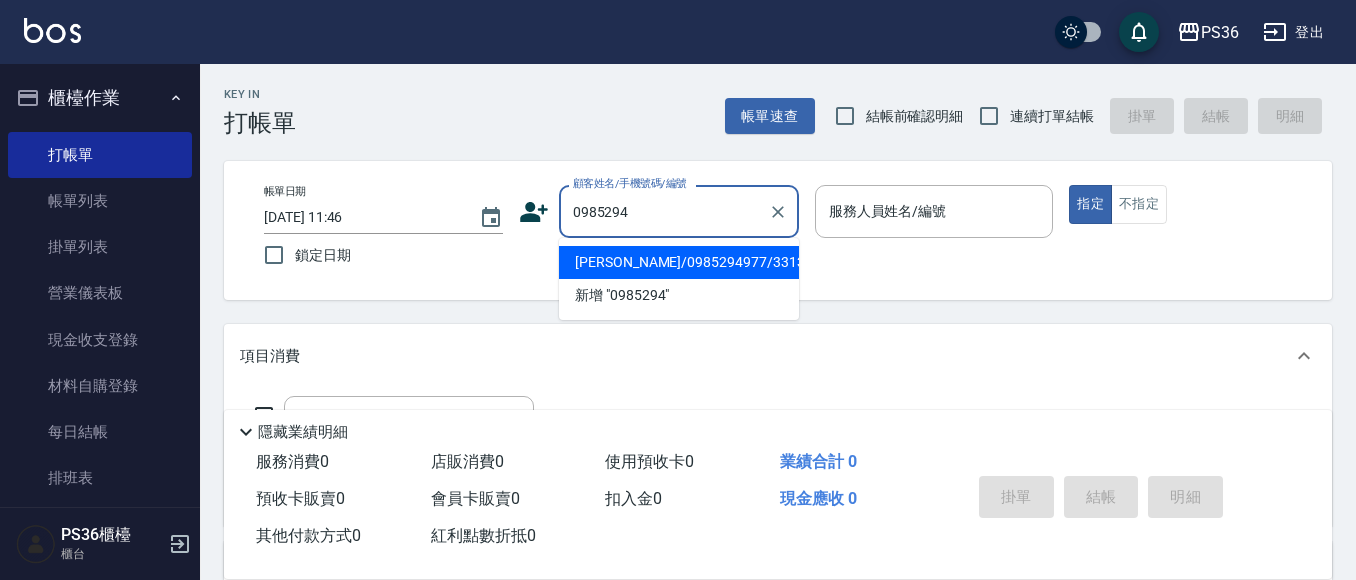 click on "[PERSON_NAME]/0985294977/331350" at bounding box center (679, 262) 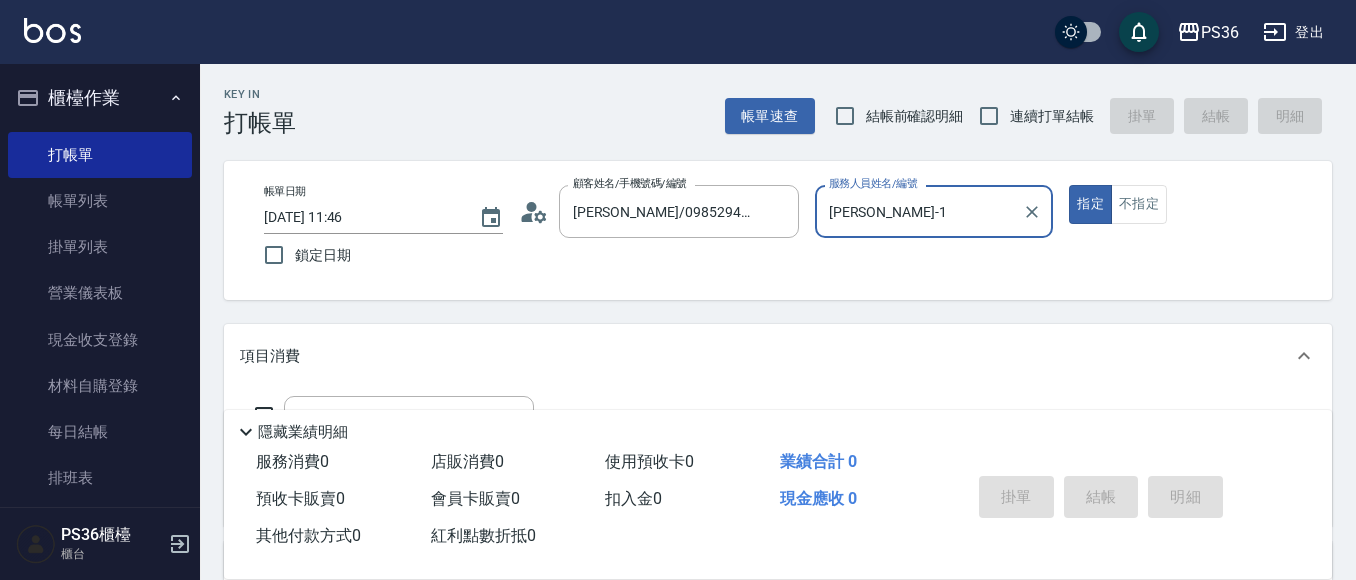 type on "[PERSON_NAME]-1" 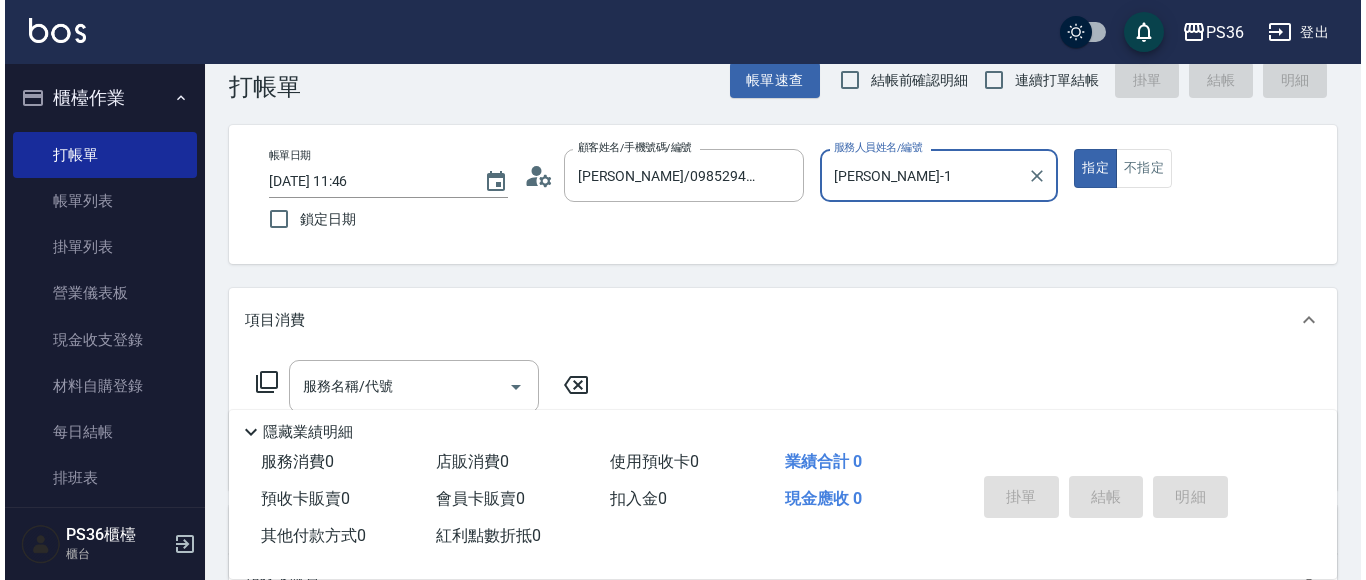 scroll, scrollTop: 100, scrollLeft: 0, axis: vertical 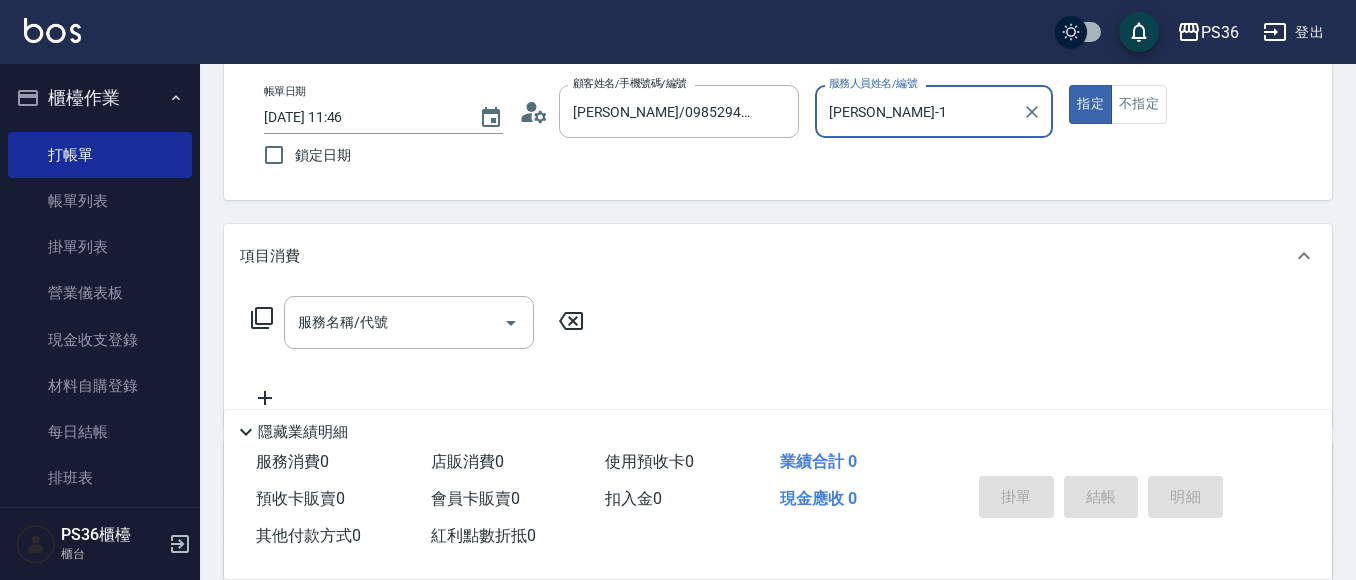 click on "服務名稱/代號 服務名稱/代號" at bounding box center (418, 322) 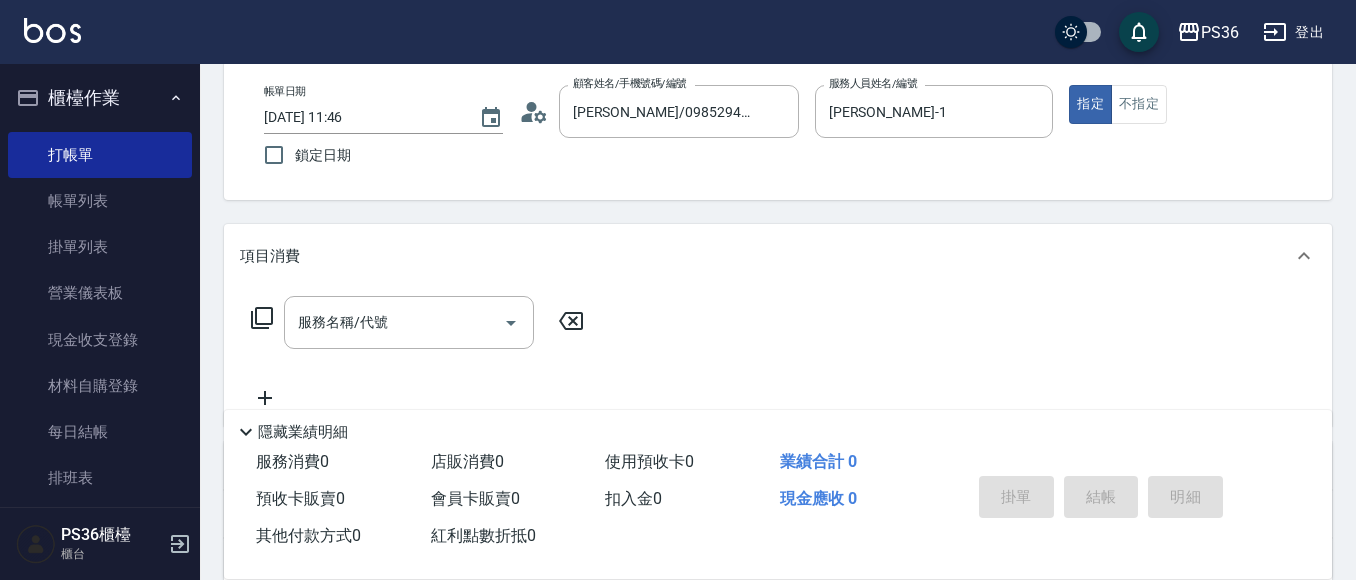 click 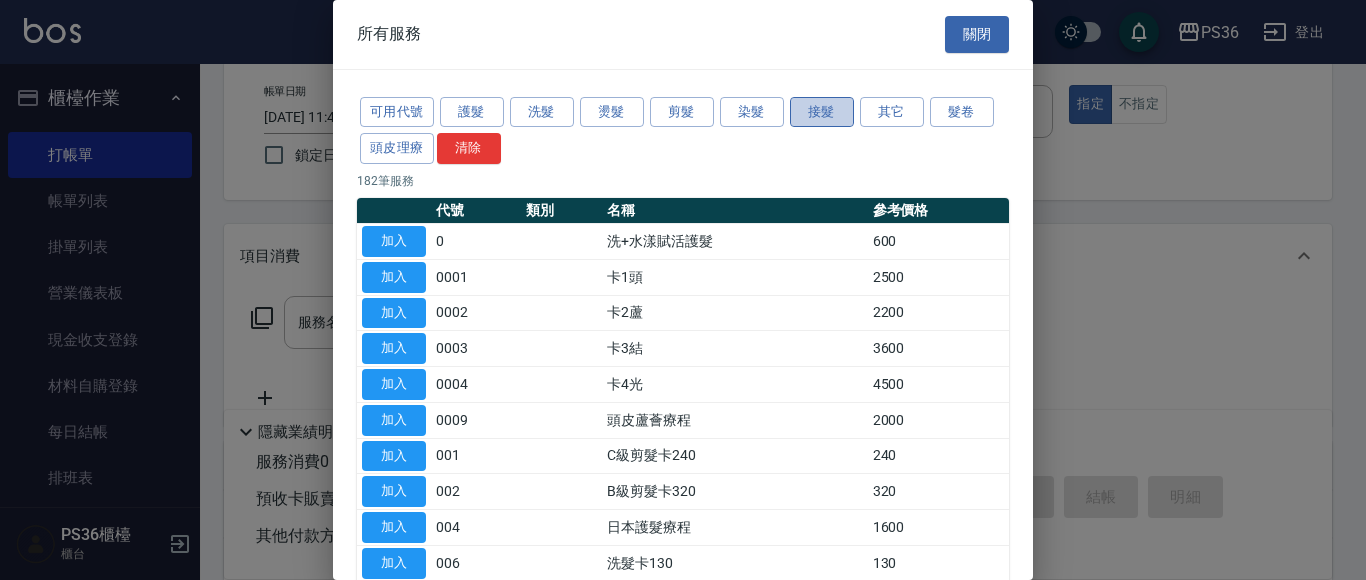 click on "接髮" at bounding box center (822, 112) 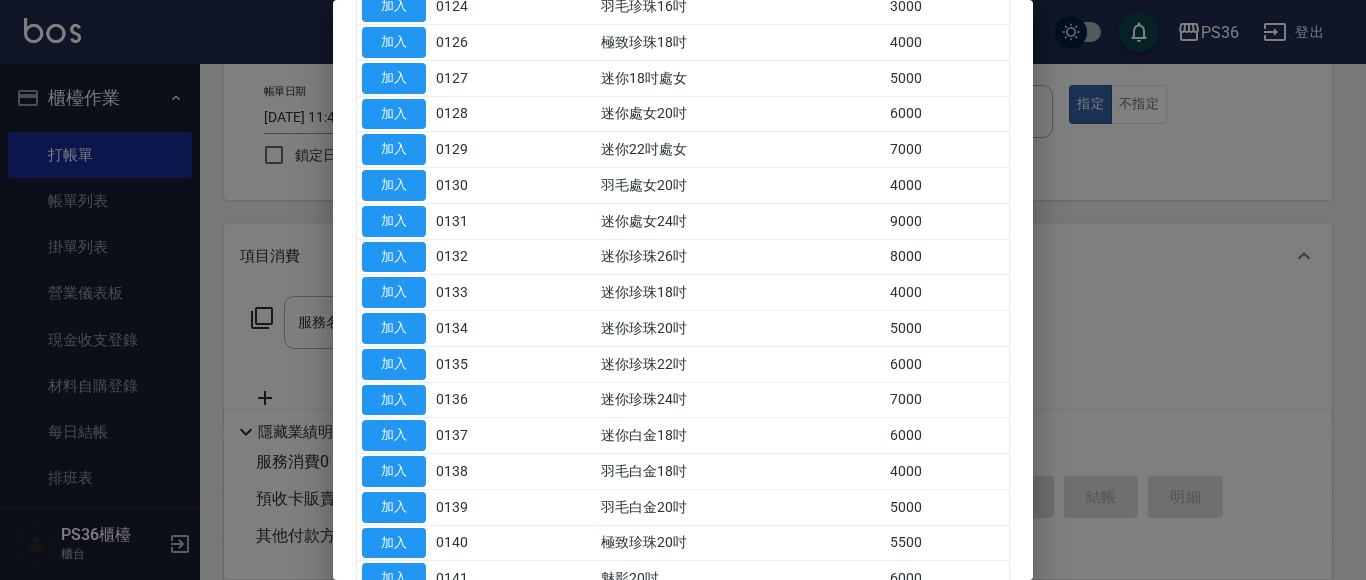 scroll, scrollTop: 442, scrollLeft: 0, axis: vertical 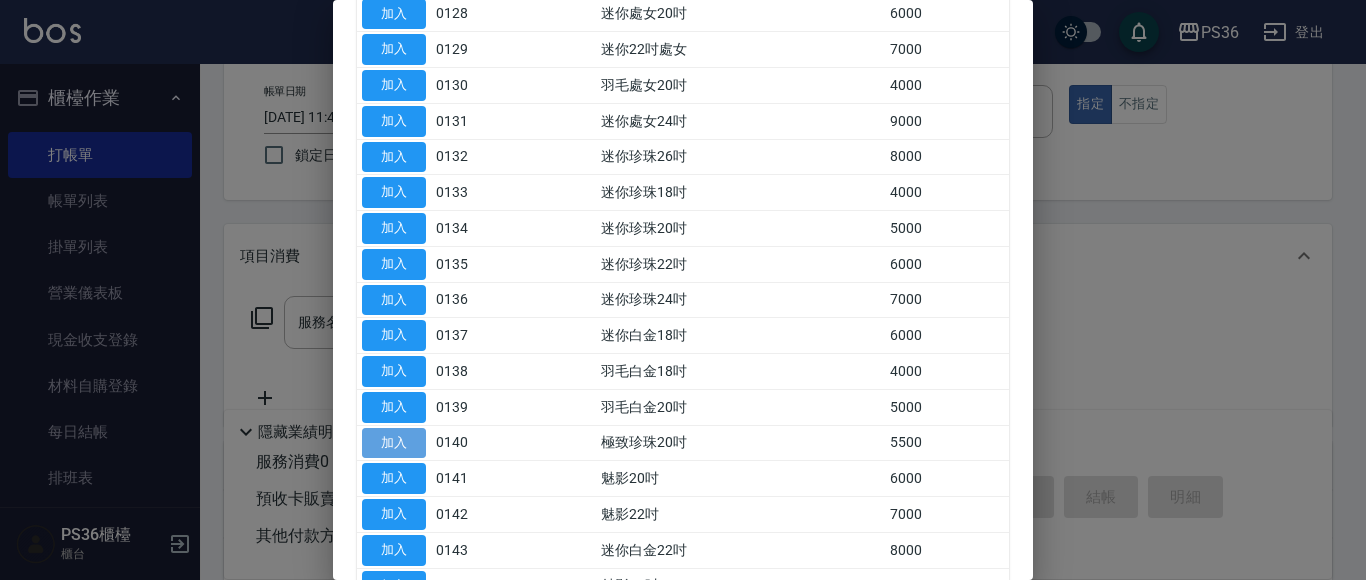 click on "加入" at bounding box center [394, 443] 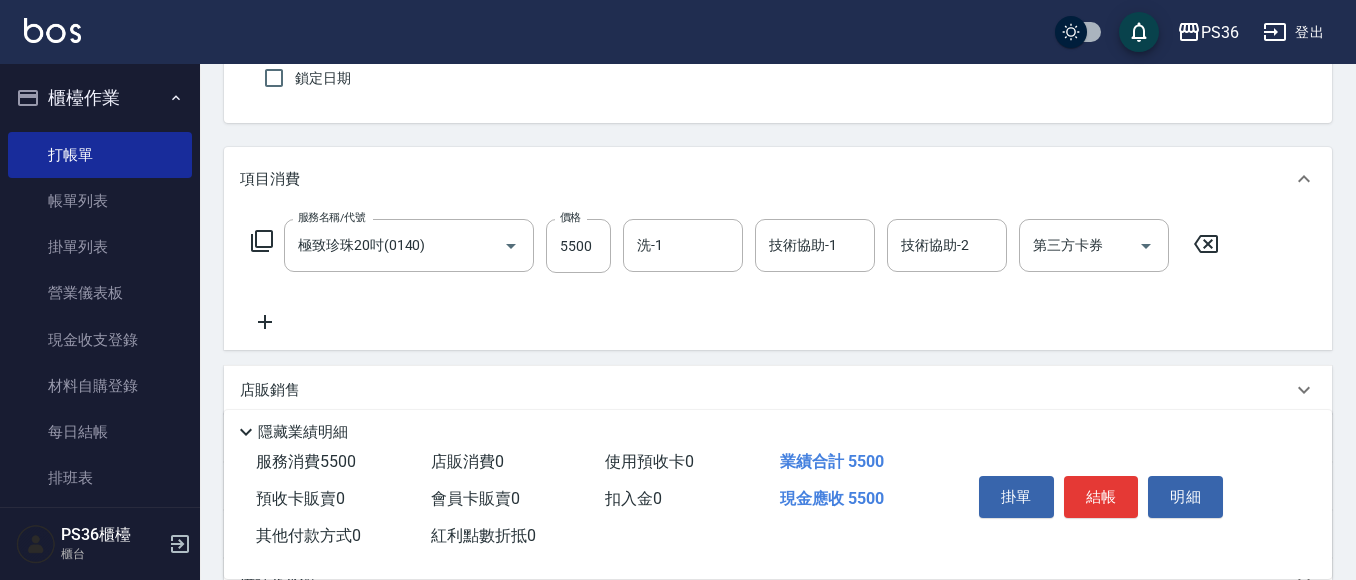 scroll, scrollTop: 200, scrollLeft: 0, axis: vertical 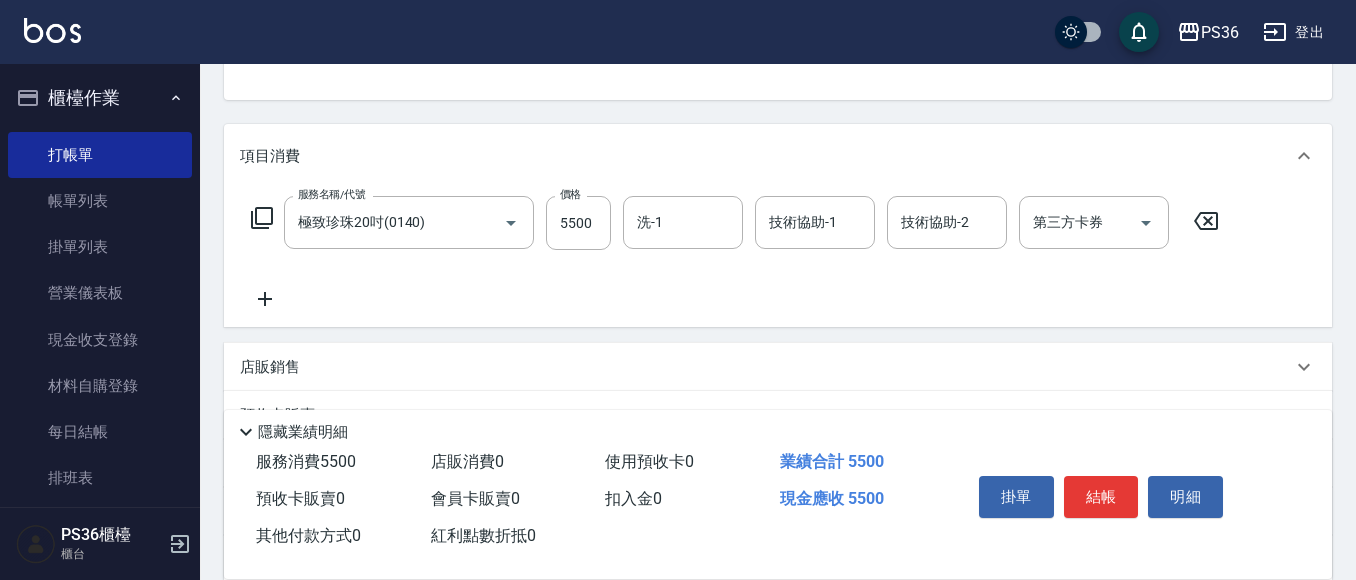 click on "服務名稱/代號 極致珍珠20吋(0140) 服務名稱/代號 價格 5500 價格 洗-1 洗-1 技術協助-1 技術協助-1 技術協助-2 技術協助-2 第三方卡券 第三方卡券" at bounding box center (778, 257) 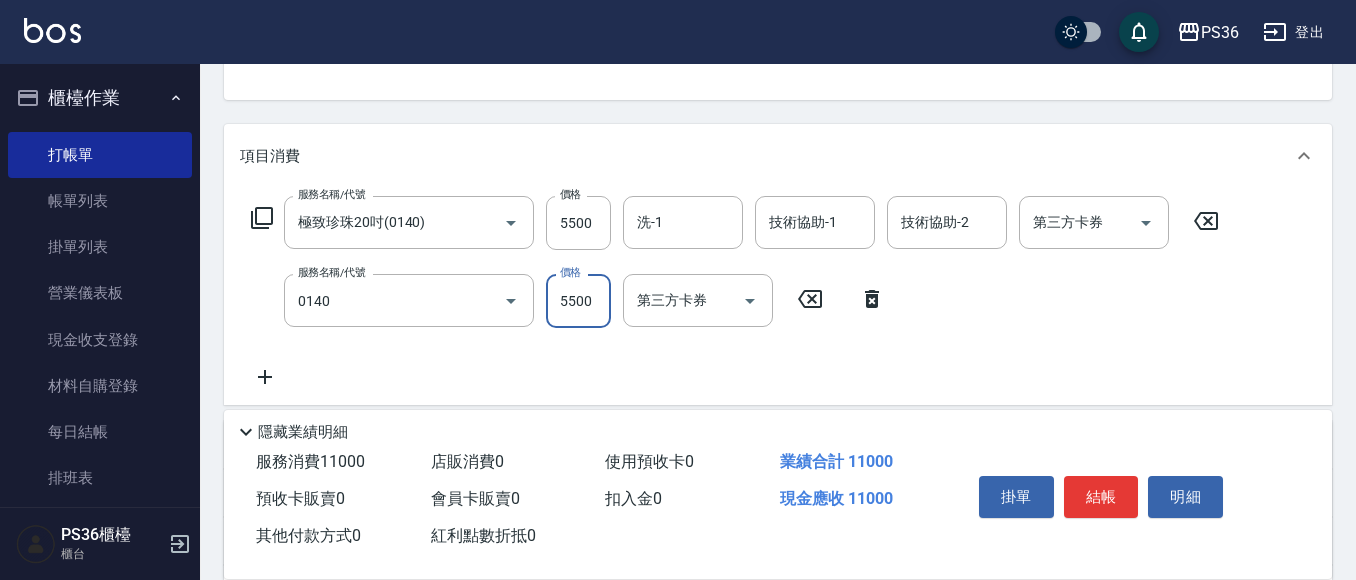 type on "極致珍珠20吋(0140)" 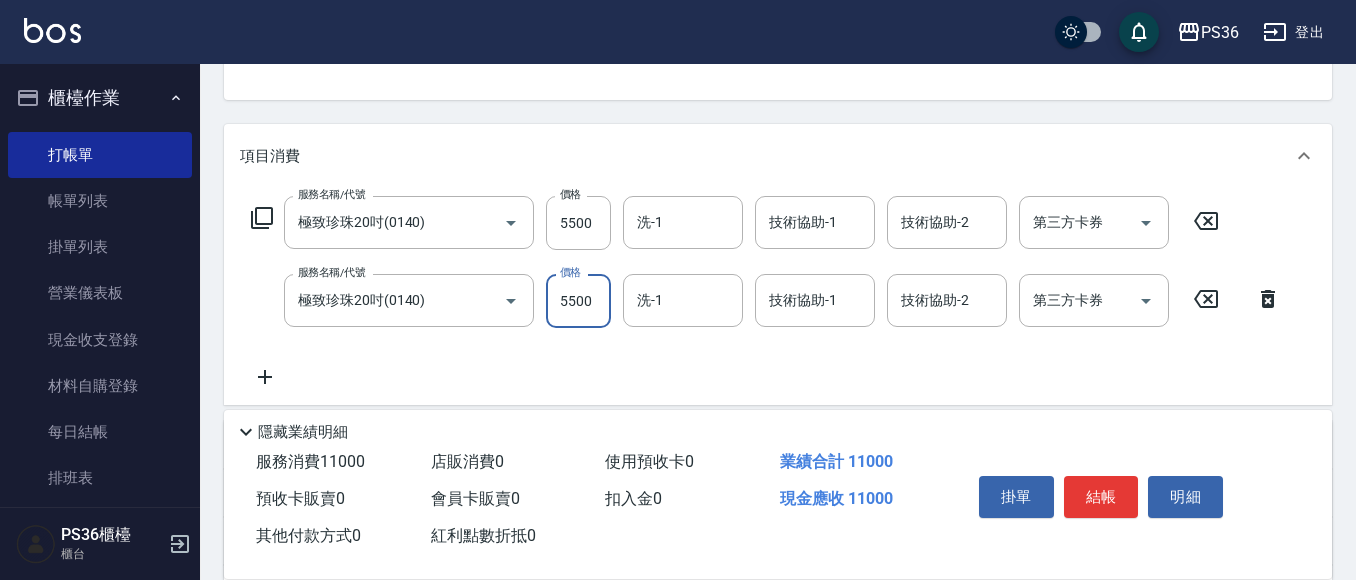 click 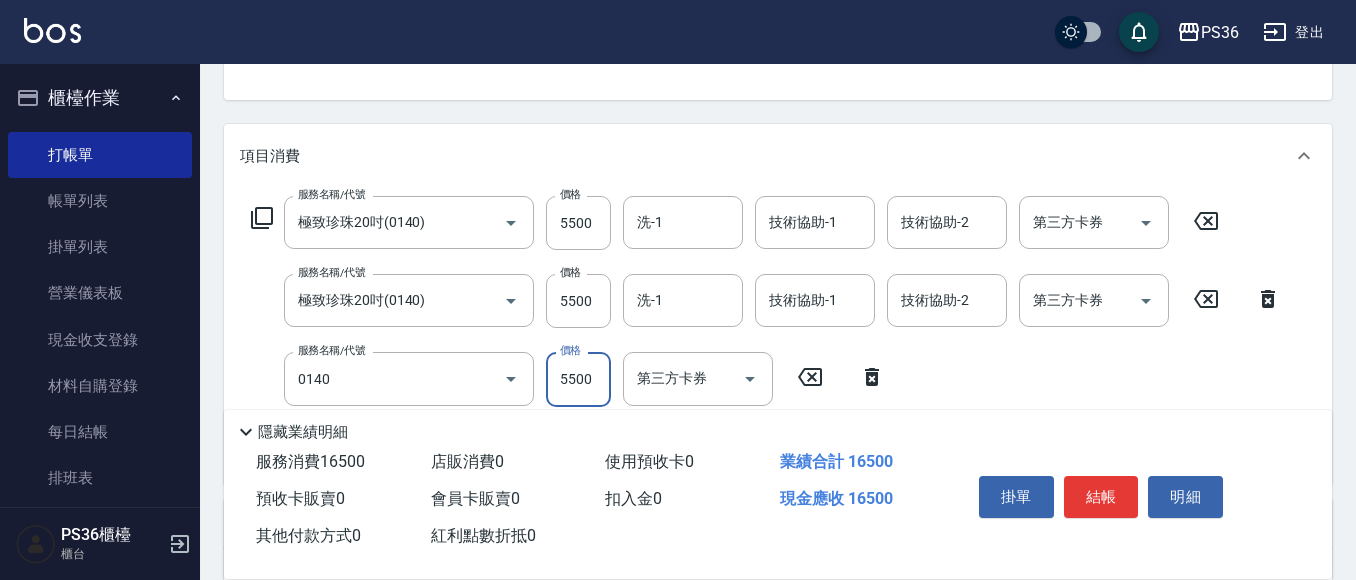 type on "極致珍珠20吋(0140)" 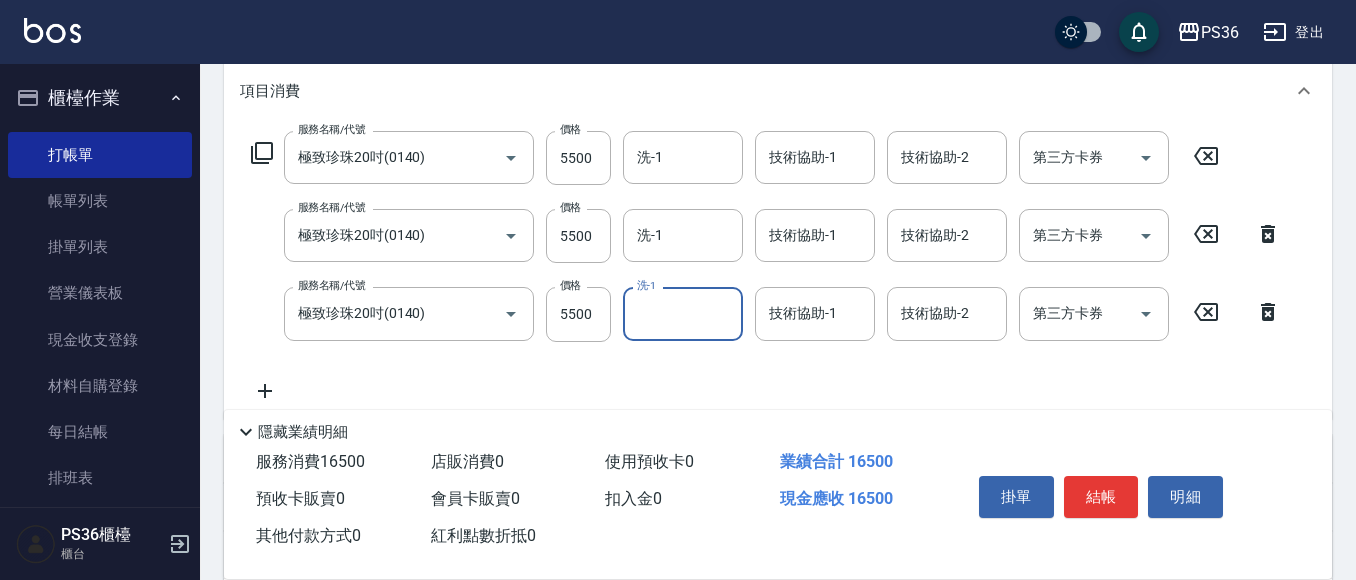 scroll, scrollTop: 300, scrollLeft: 0, axis: vertical 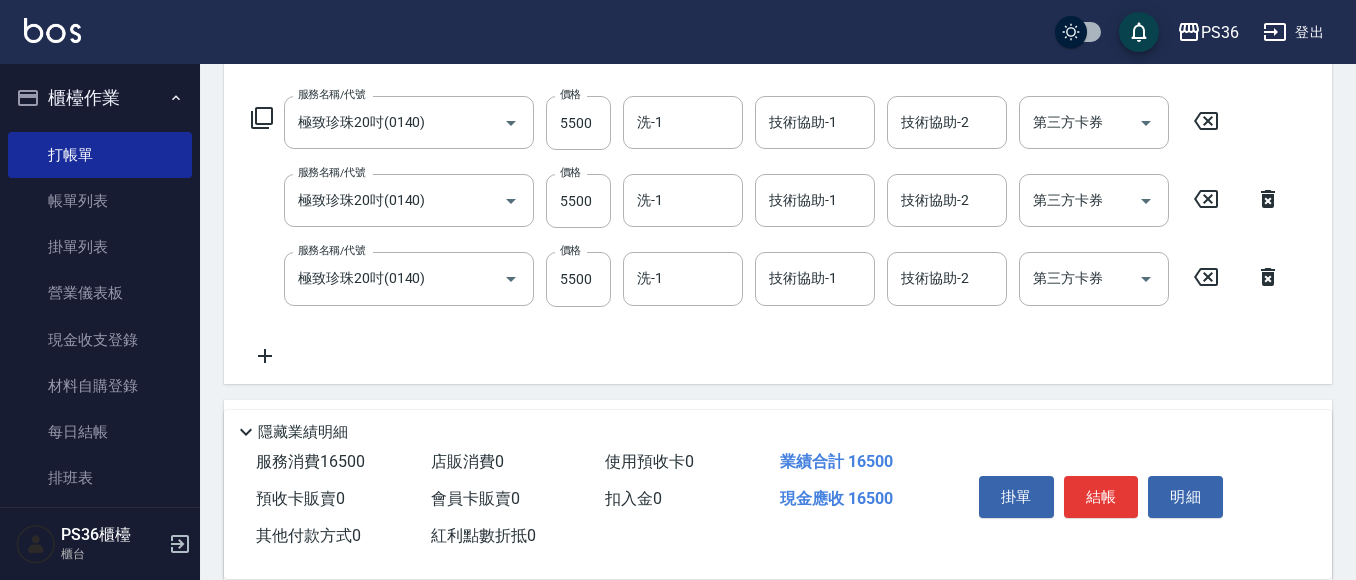 click 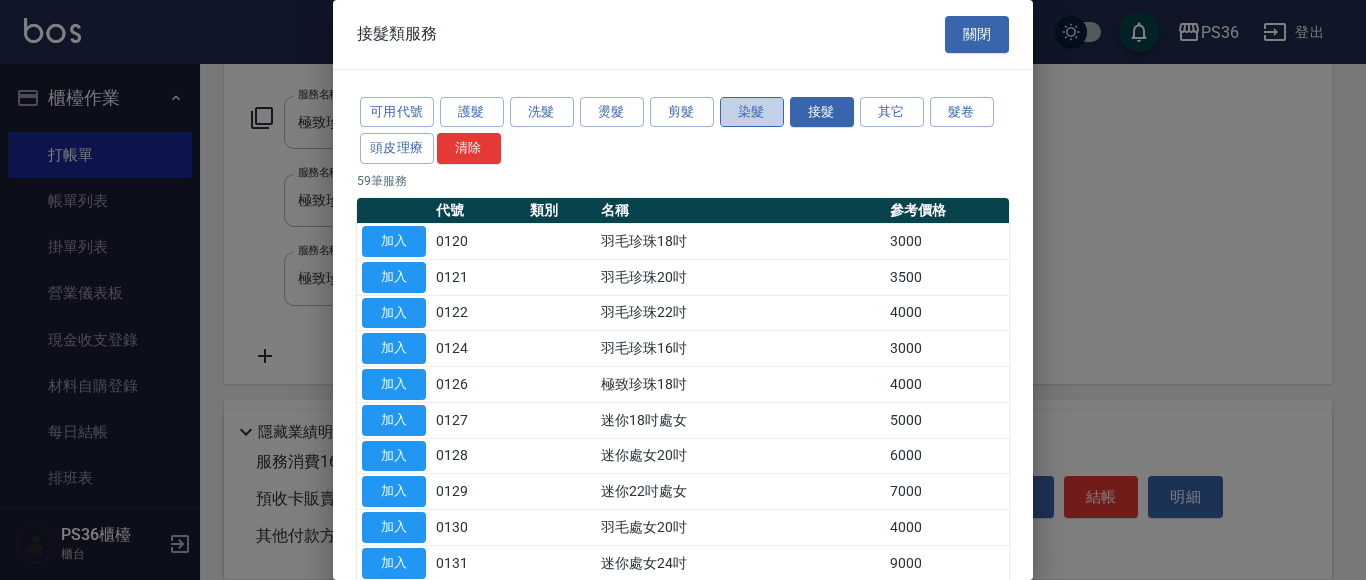 click on "染髮" at bounding box center (752, 112) 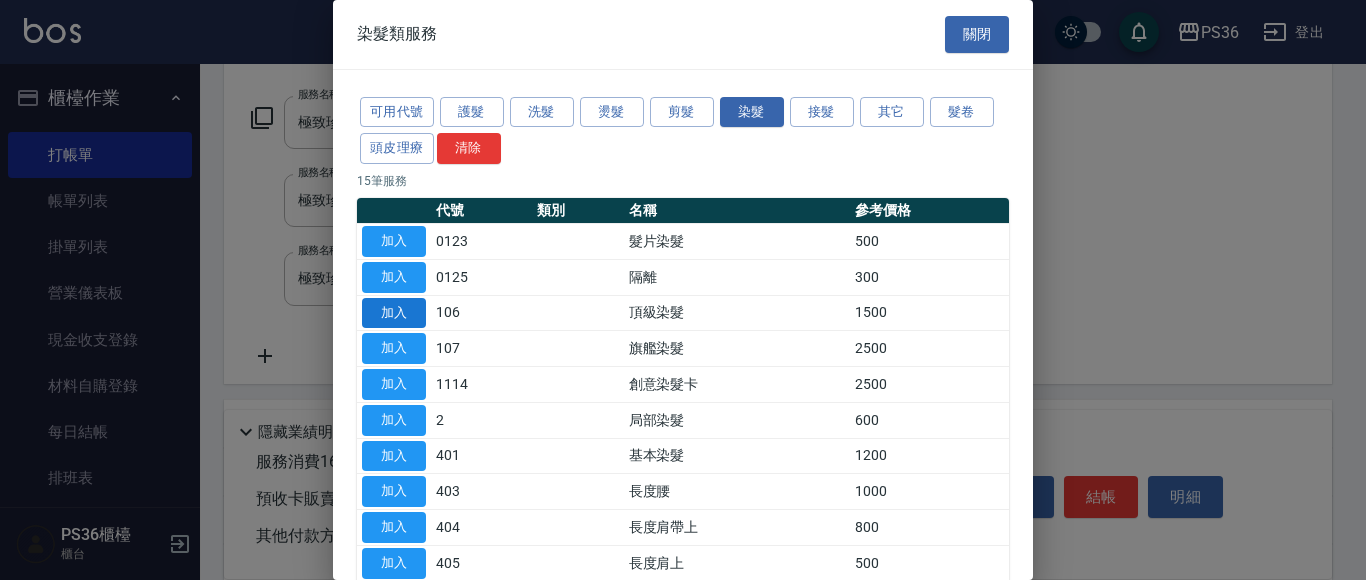 click on "加入" at bounding box center [394, 313] 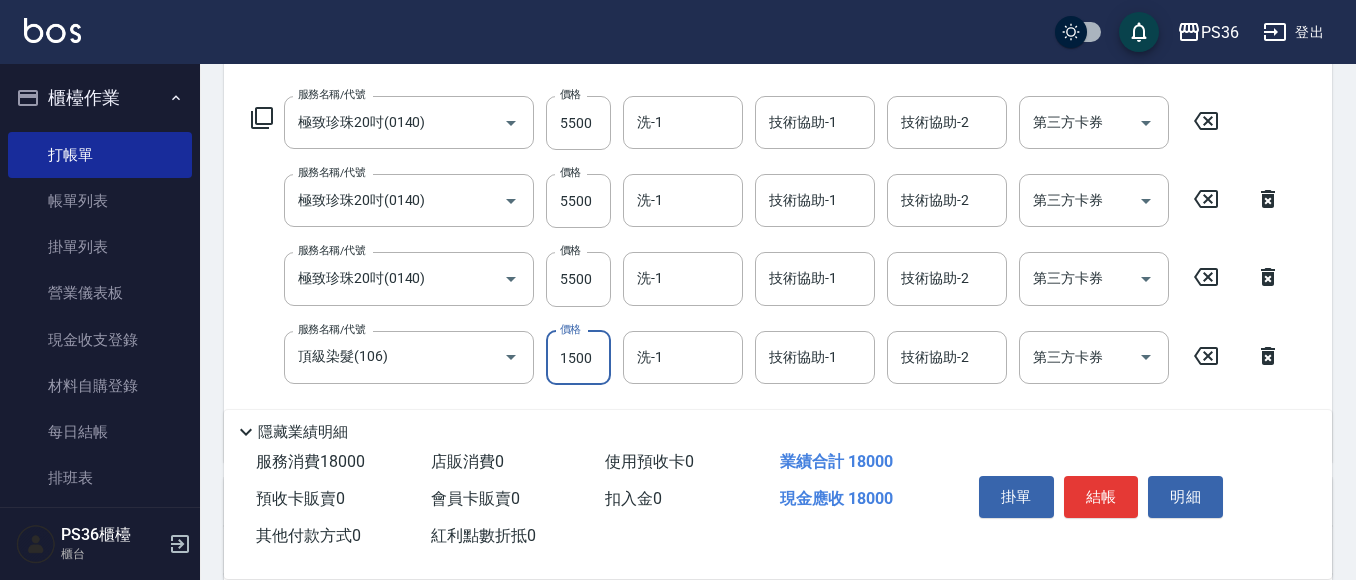 click on "1500" at bounding box center [578, 358] 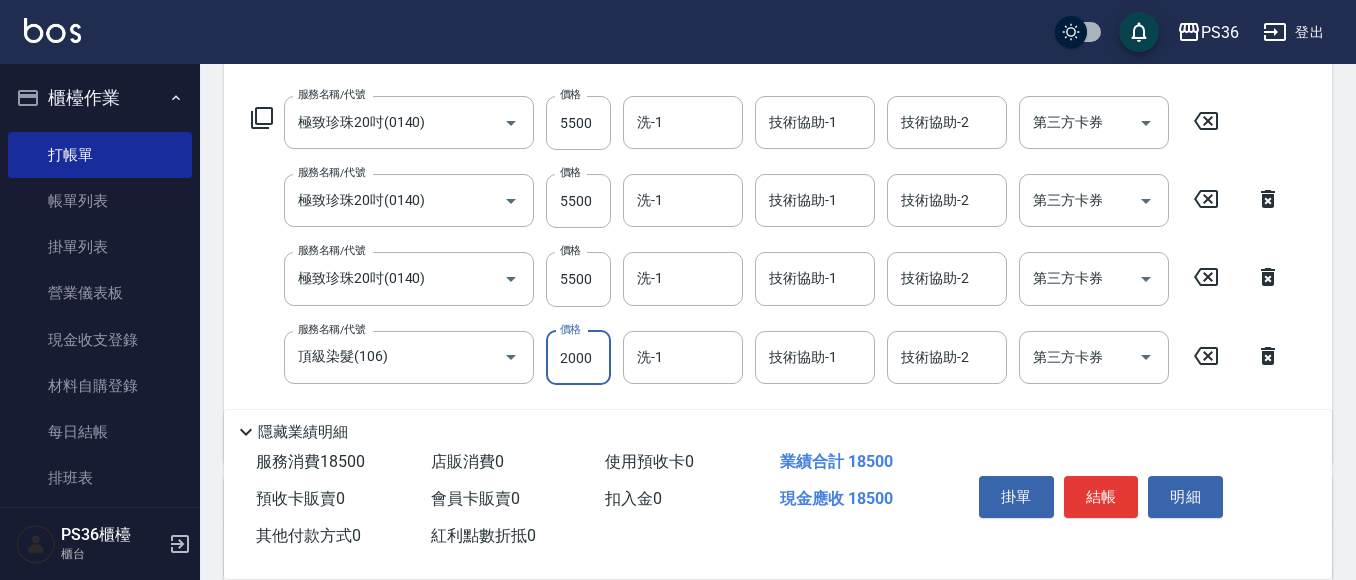 type on "2000" 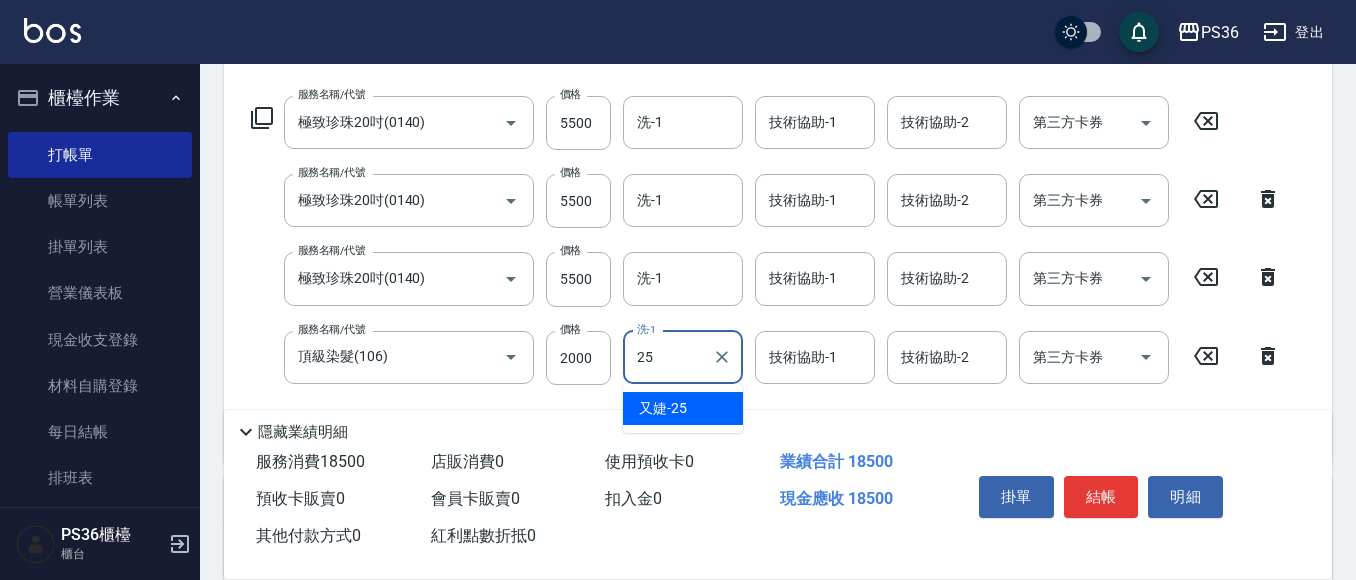 type on "又婕-25" 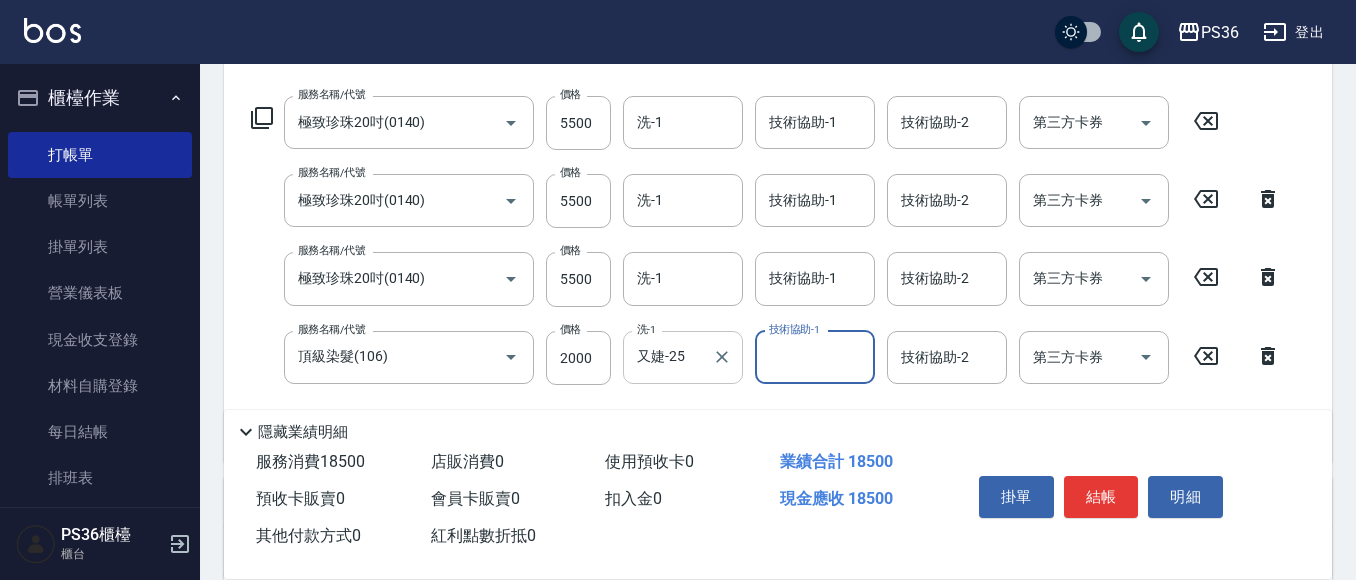 type on "5" 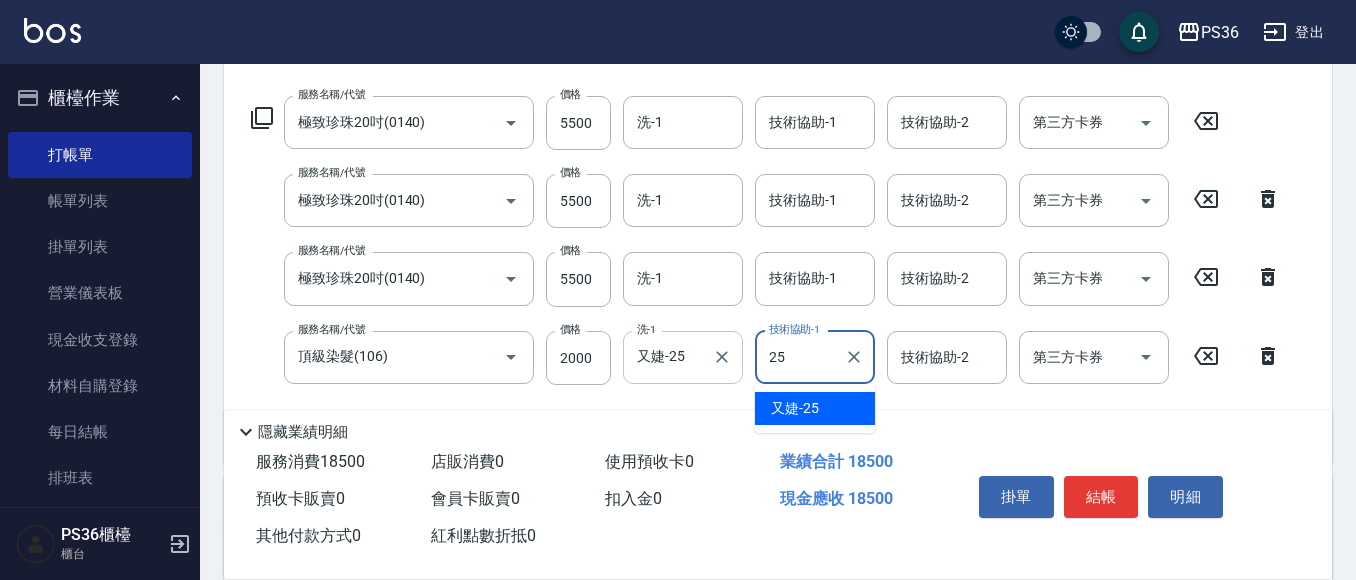 type on "又婕-25" 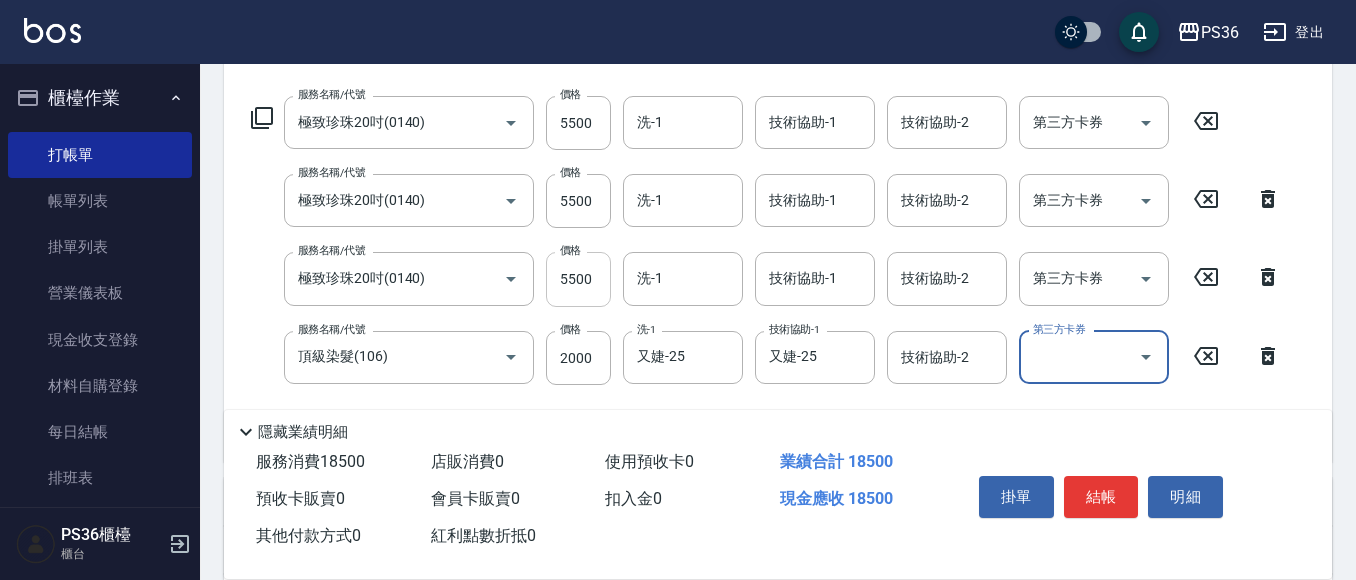click on "5500" at bounding box center [578, 279] 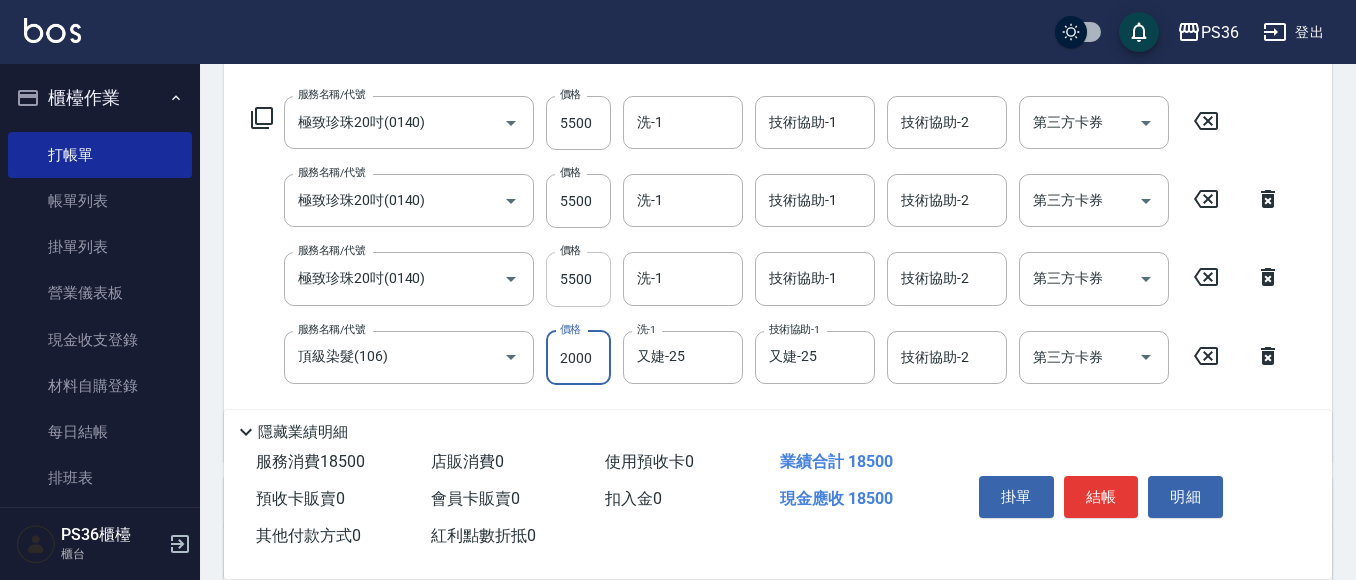 click on "5500" at bounding box center (578, 279) 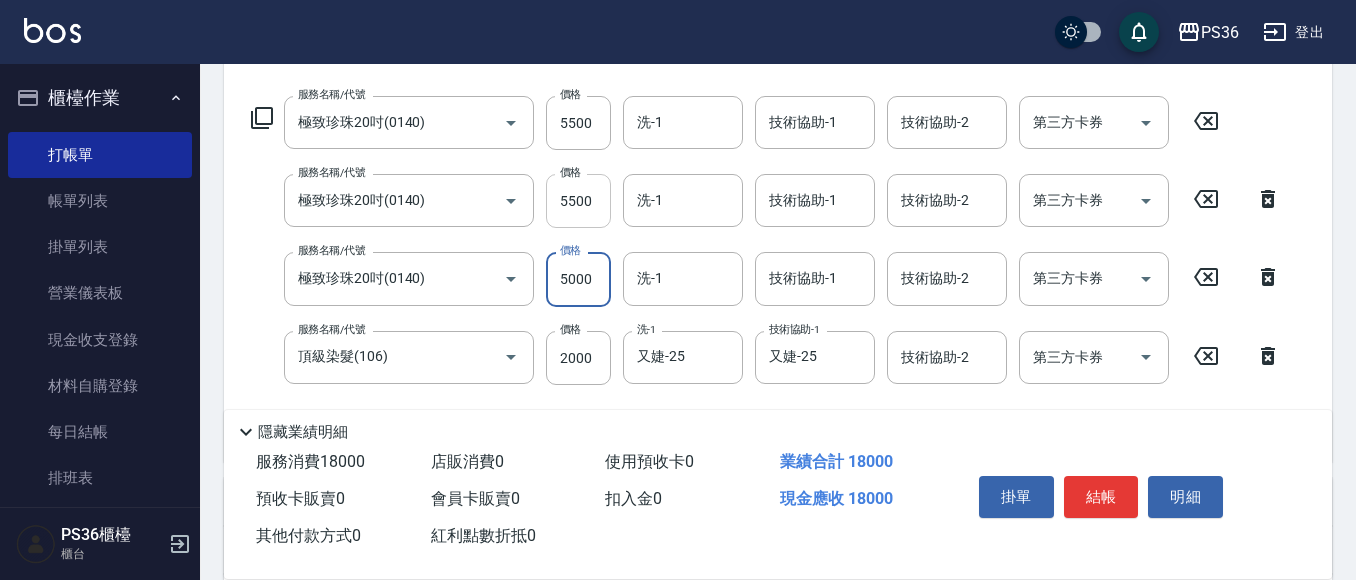 type on "5000" 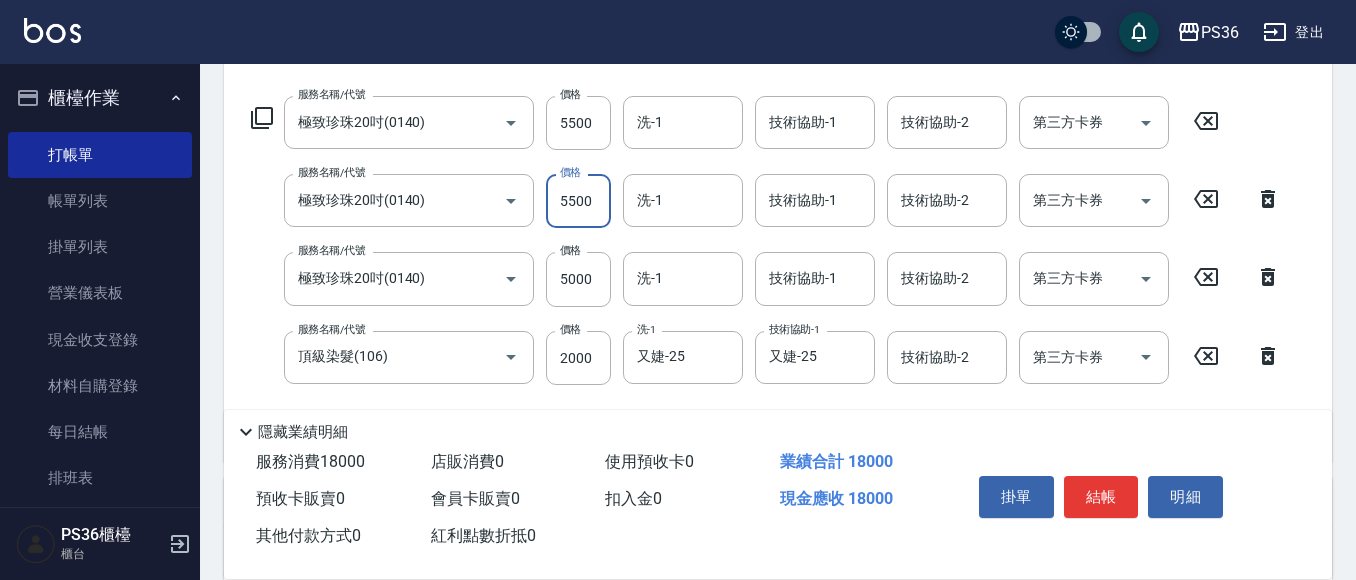 click on "5500" at bounding box center [578, 201] 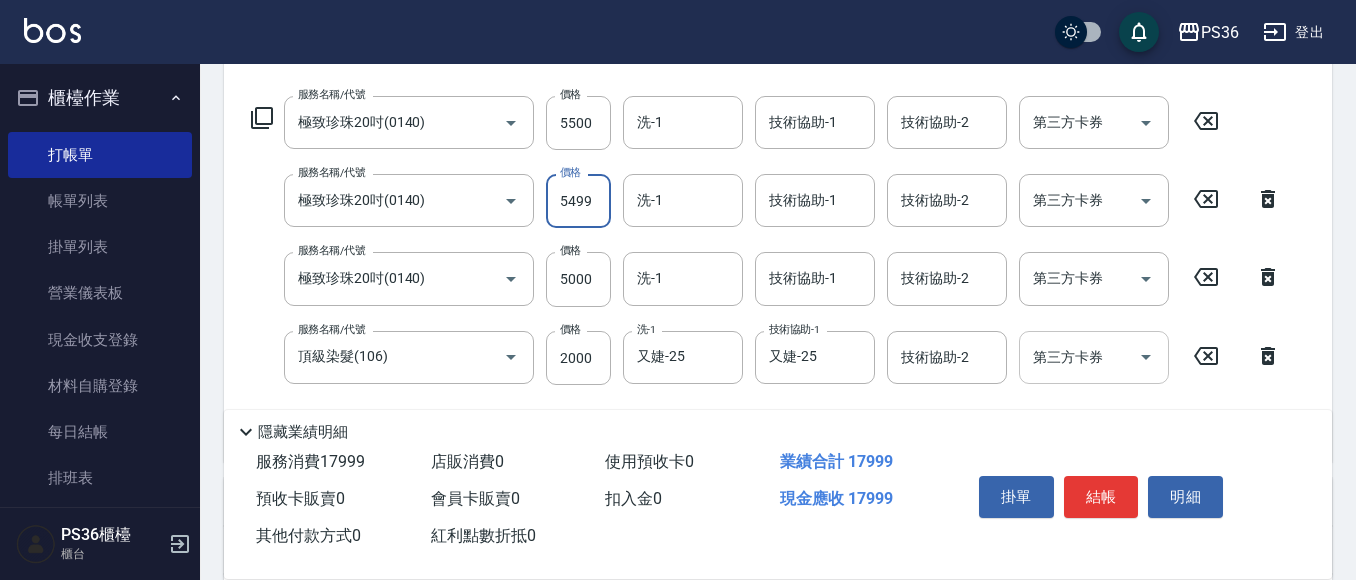 type on "5499" 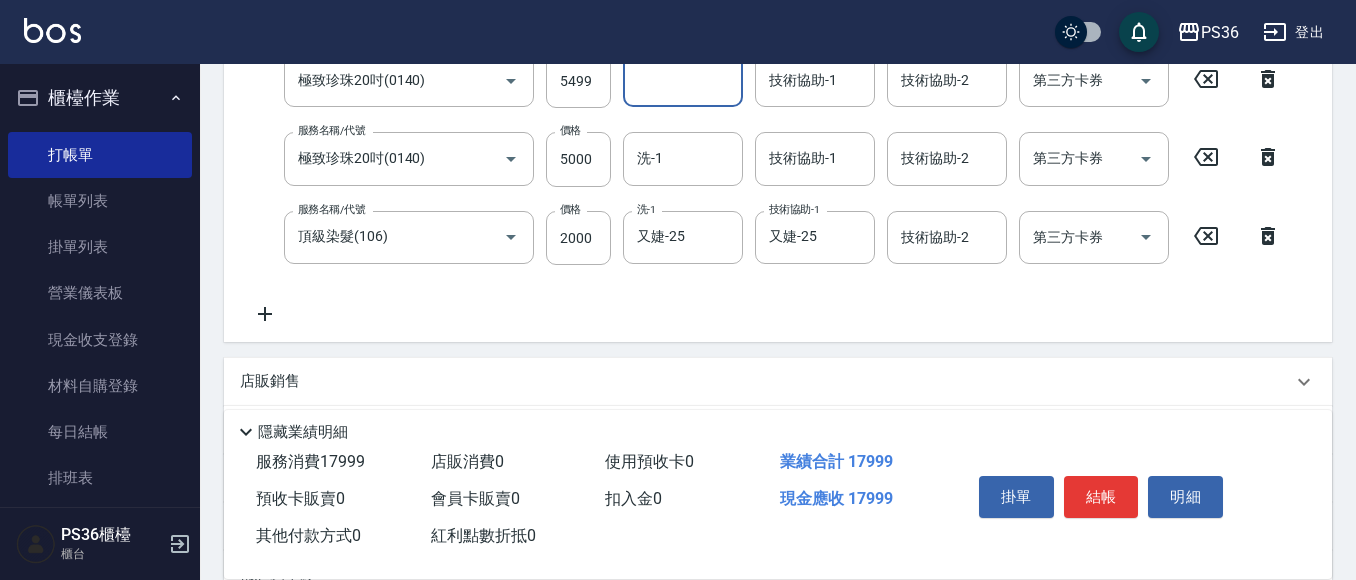 scroll, scrollTop: 630, scrollLeft: 0, axis: vertical 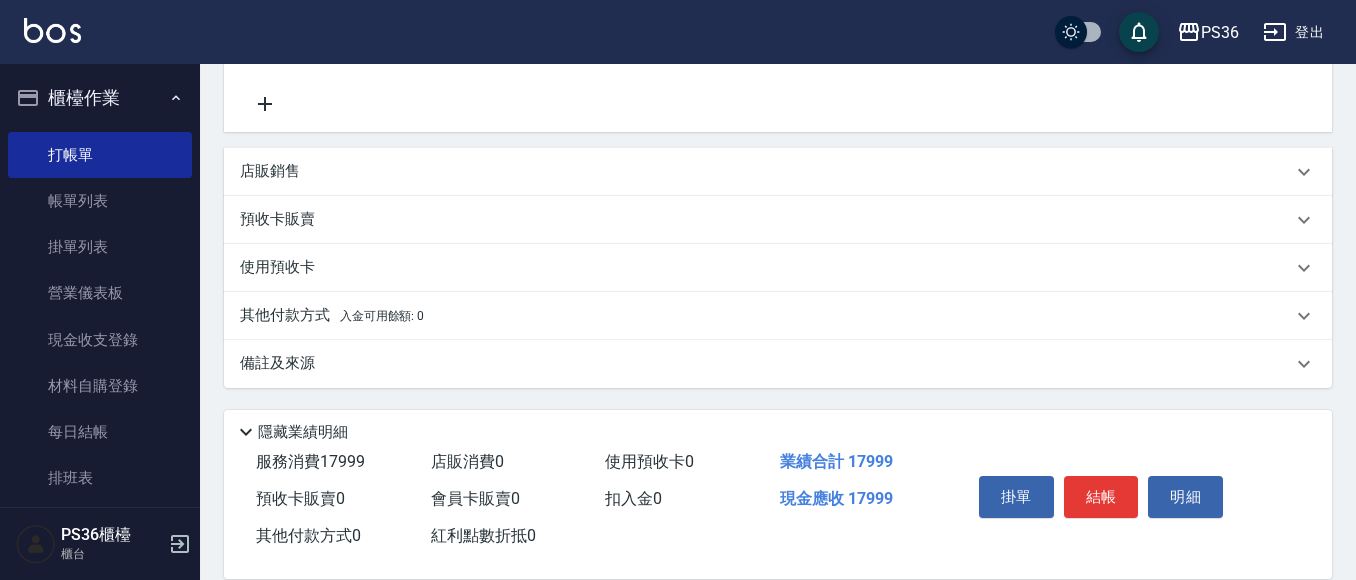 click on "其他付款方式 入金可用餘額: 0" at bounding box center (332, 316) 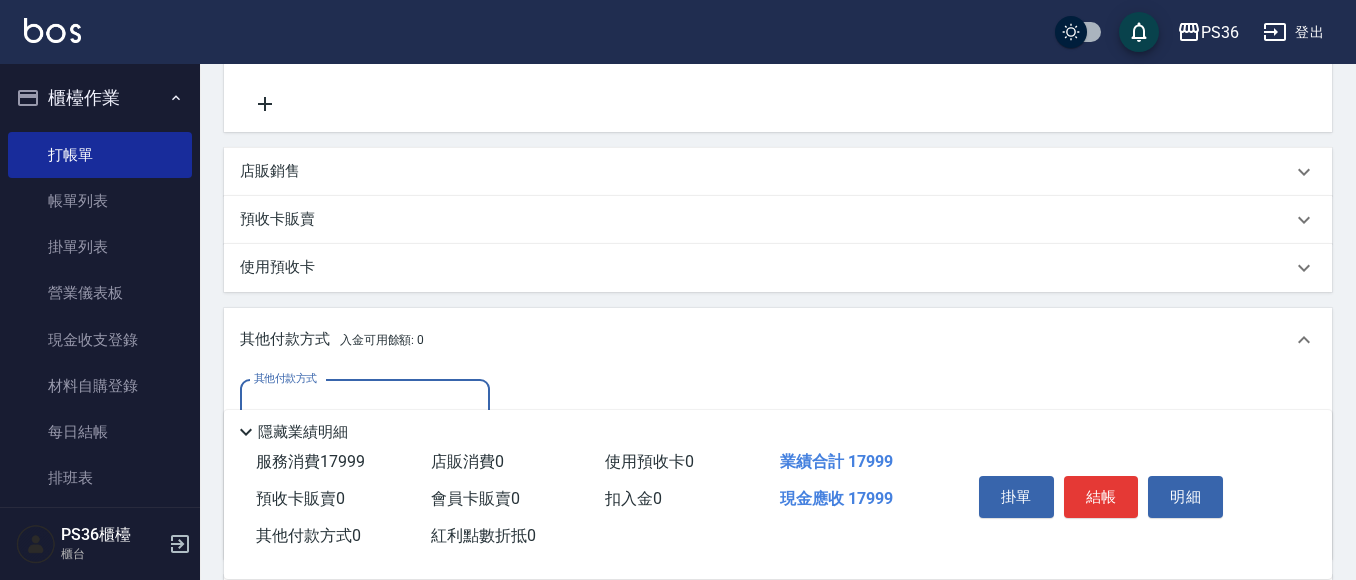 scroll, scrollTop: 1, scrollLeft: 0, axis: vertical 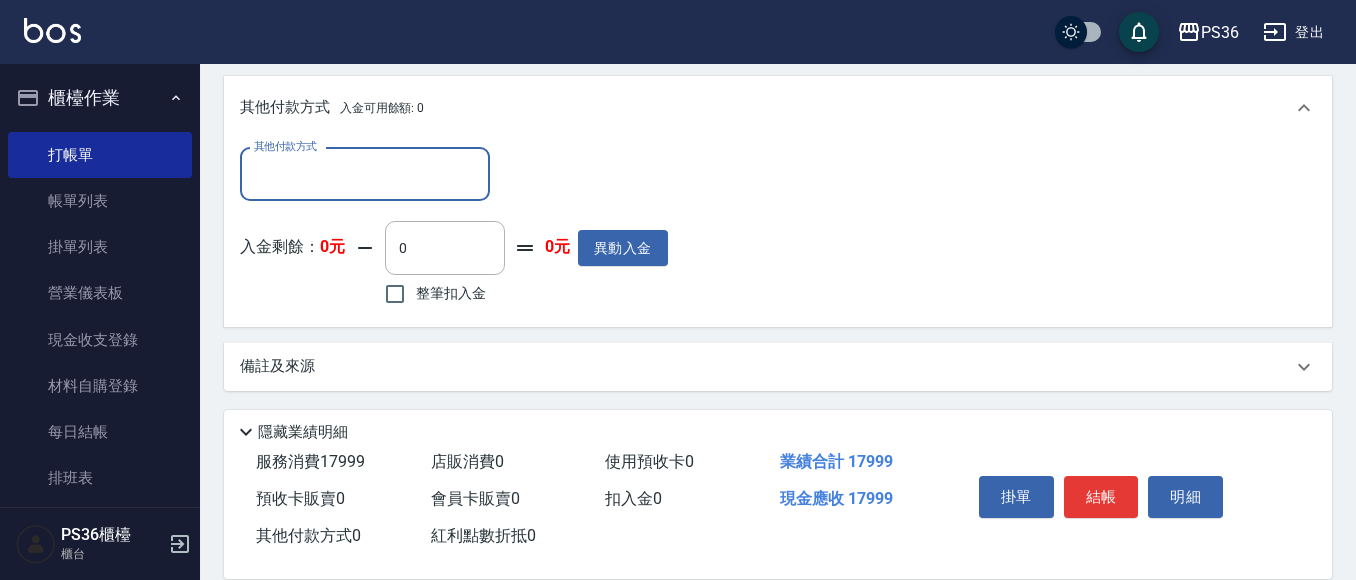 click on "其他付款方式" at bounding box center [365, 174] 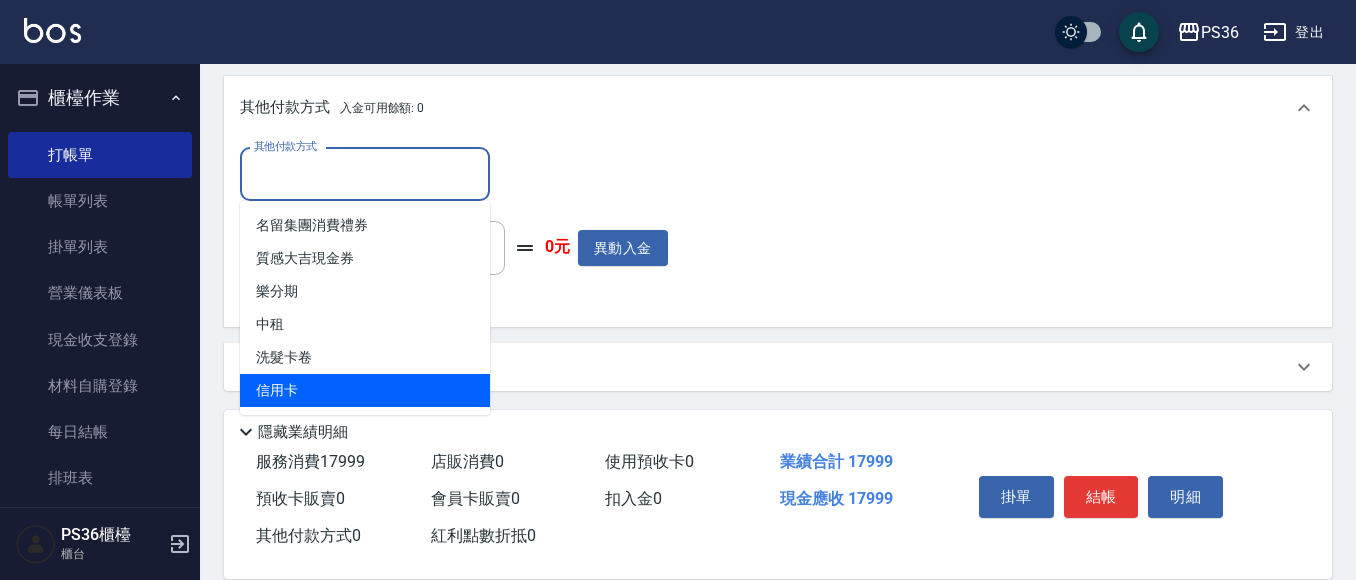 click on "信用卡" at bounding box center [365, 390] 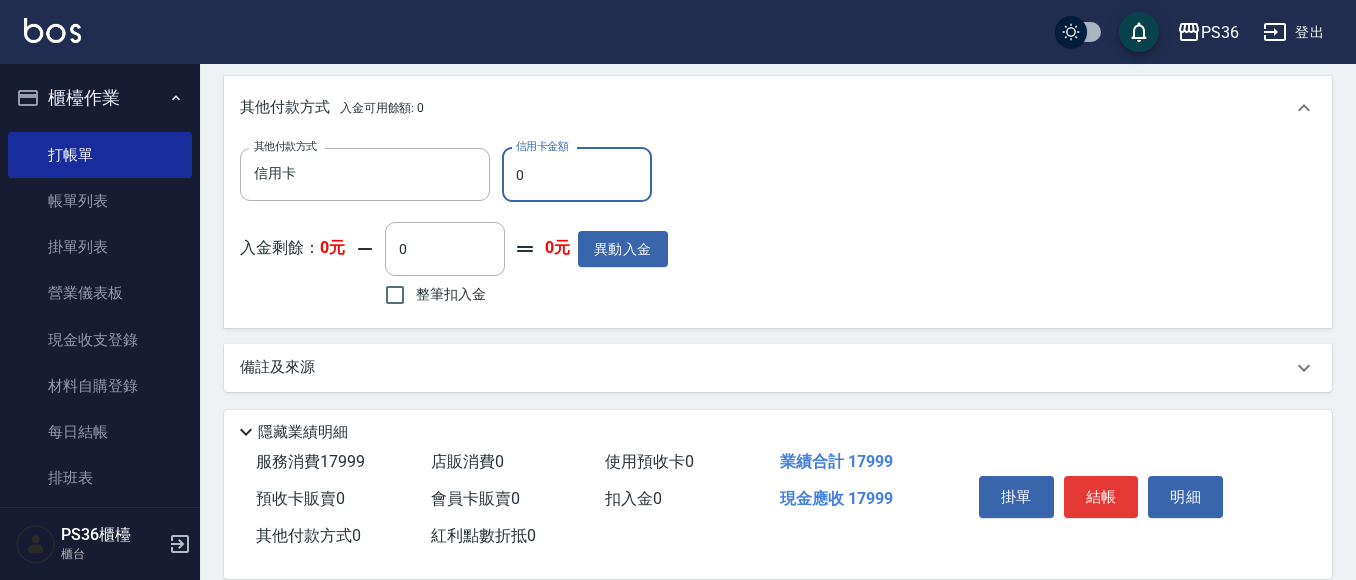 click on "0" at bounding box center (577, 175) 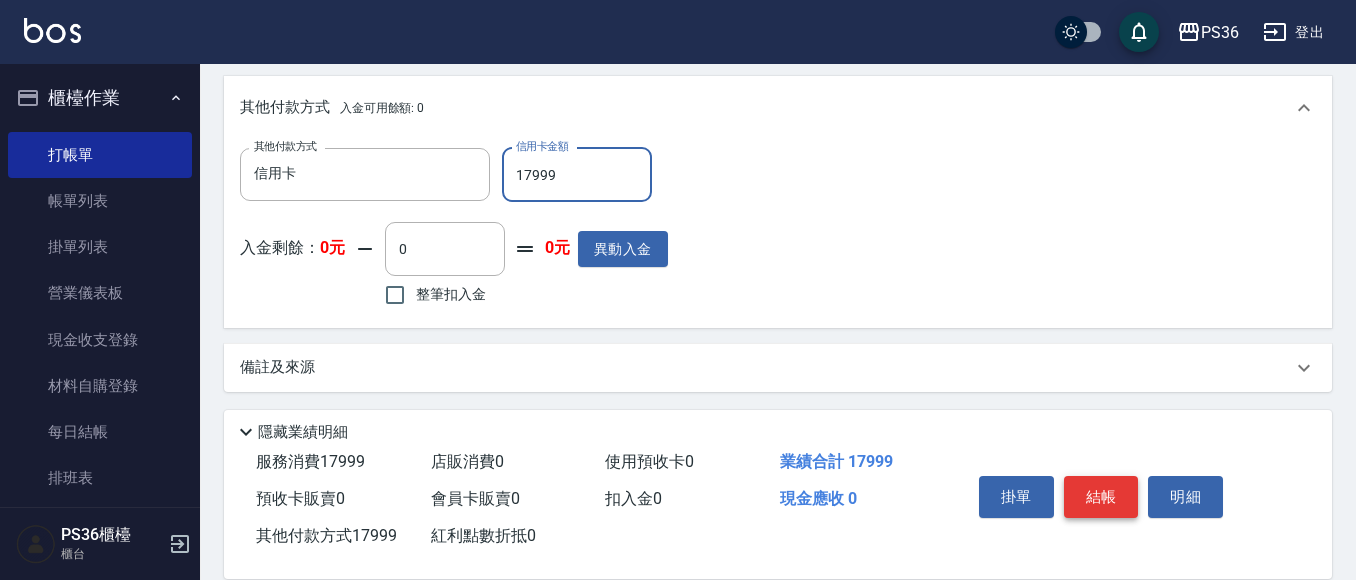 type on "17999" 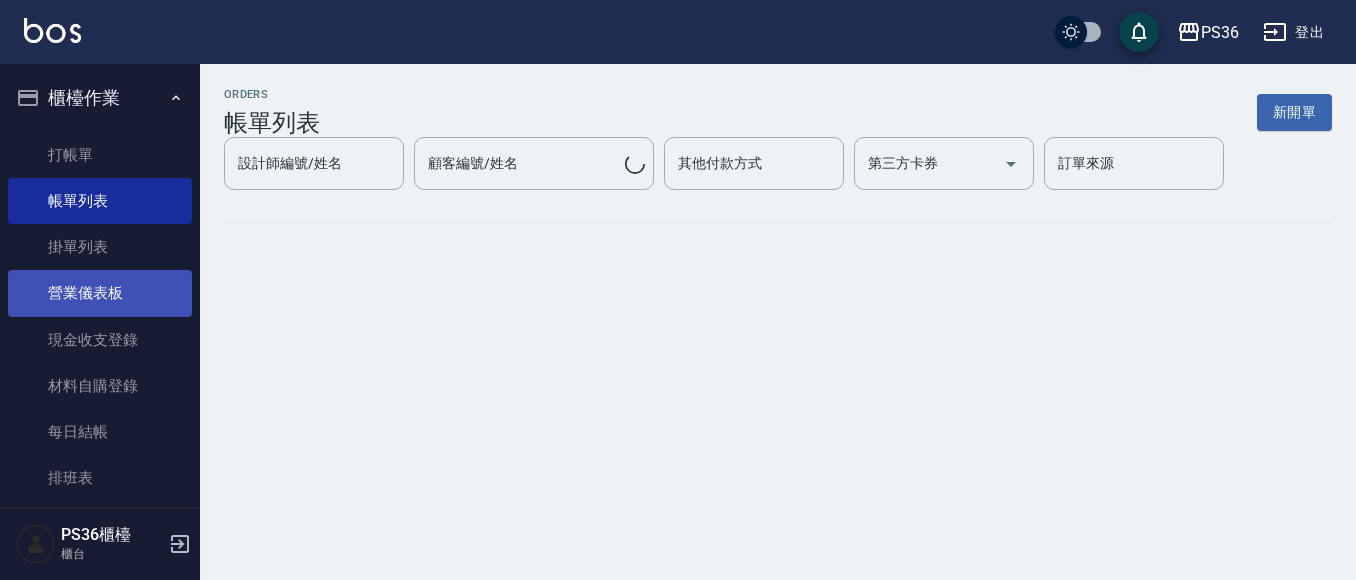 scroll, scrollTop: 0, scrollLeft: 0, axis: both 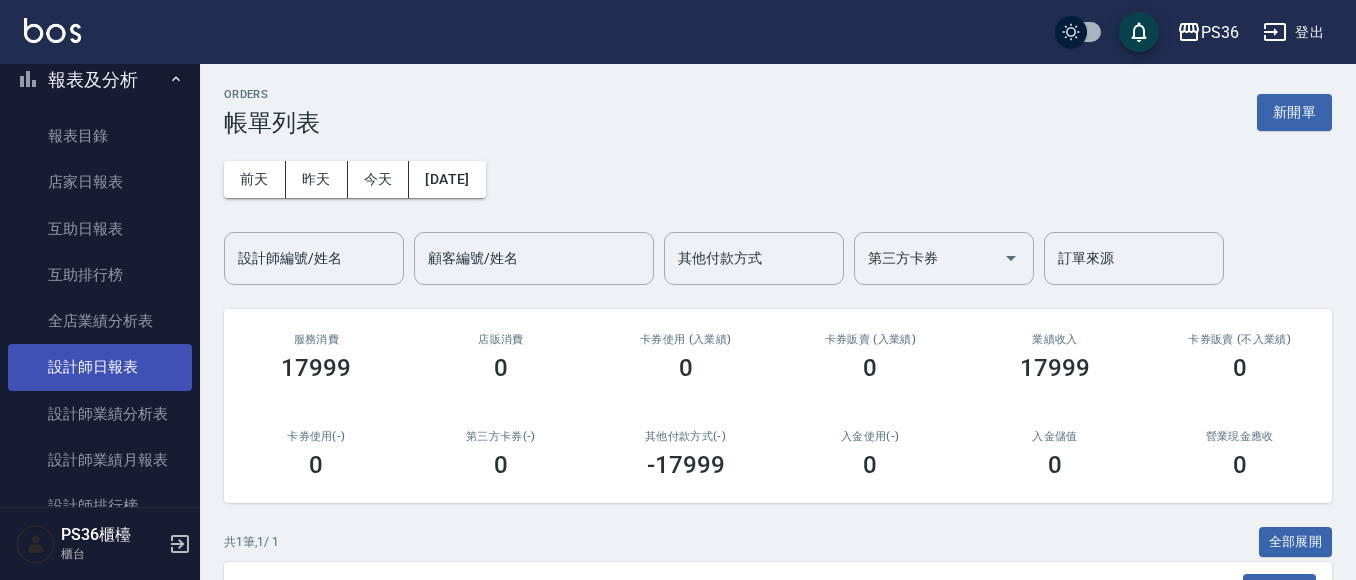 click on "設計師日報表" at bounding box center [100, 367] 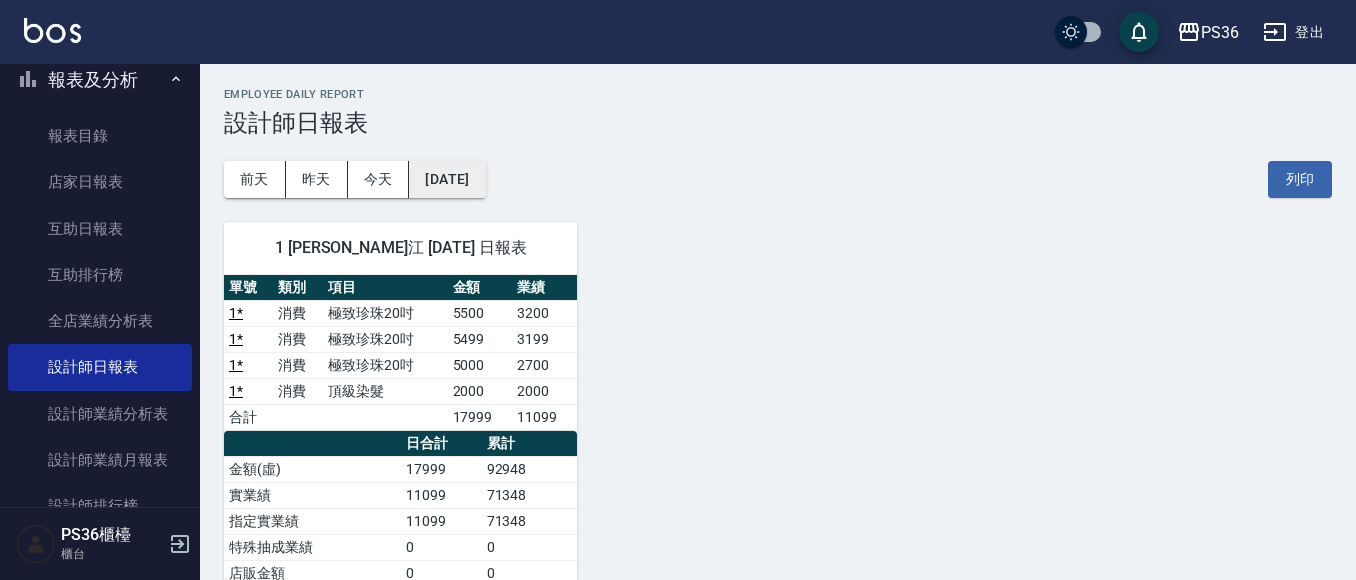 click on "[DATE]" at bounding box center (447, 179) 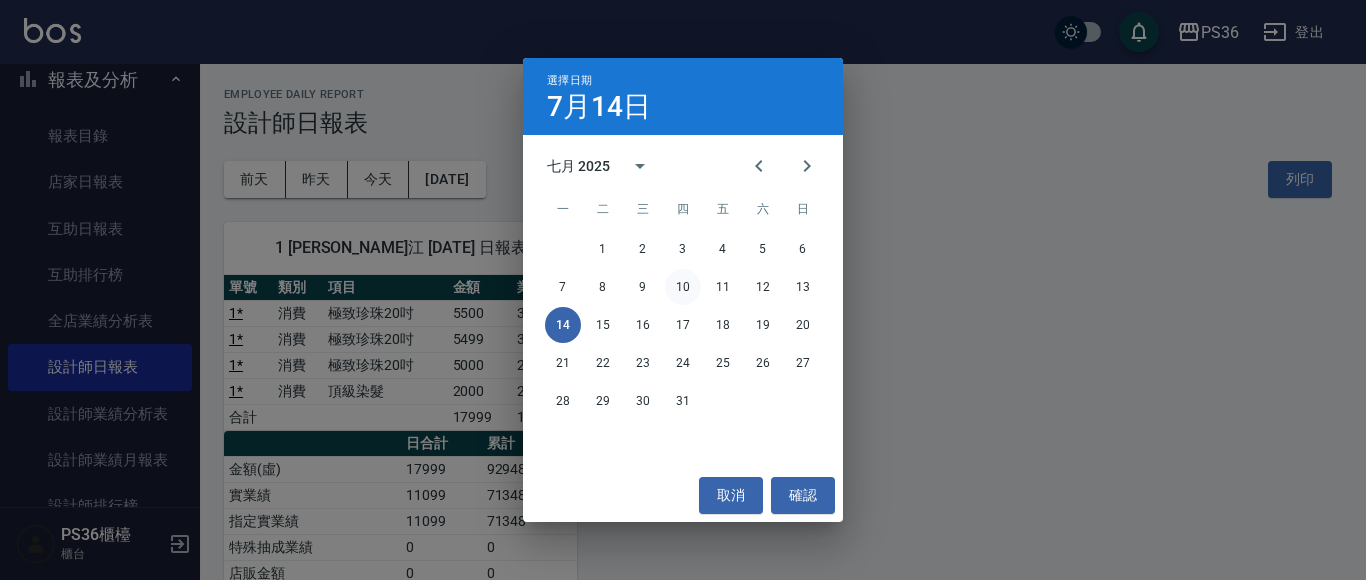 click on "10" at bounding box center (683, 287) 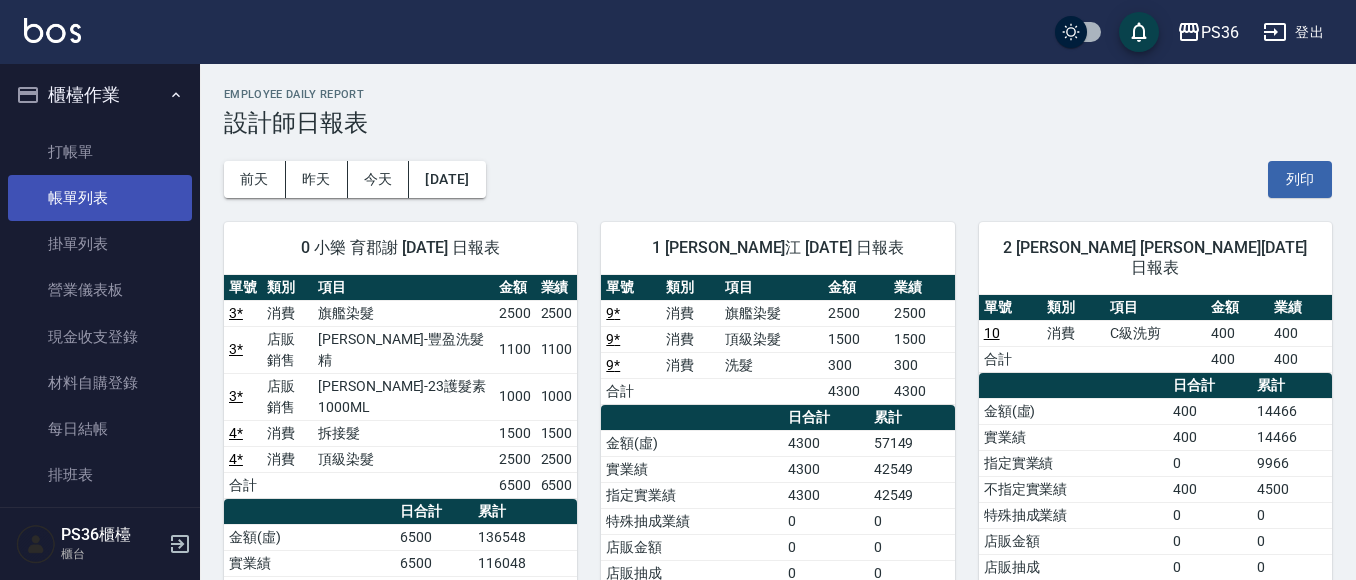 scroll, scrollTop: 0, scrollLeft: 0, axis: both 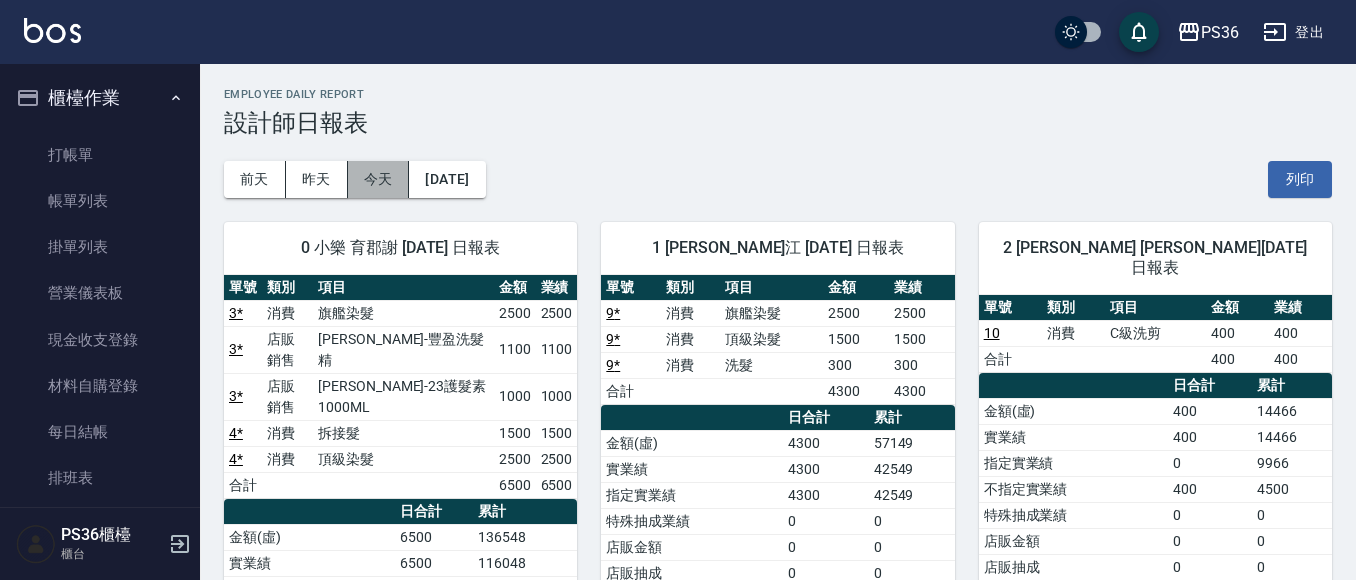 click on "今天" at bounding box center (379, 179) 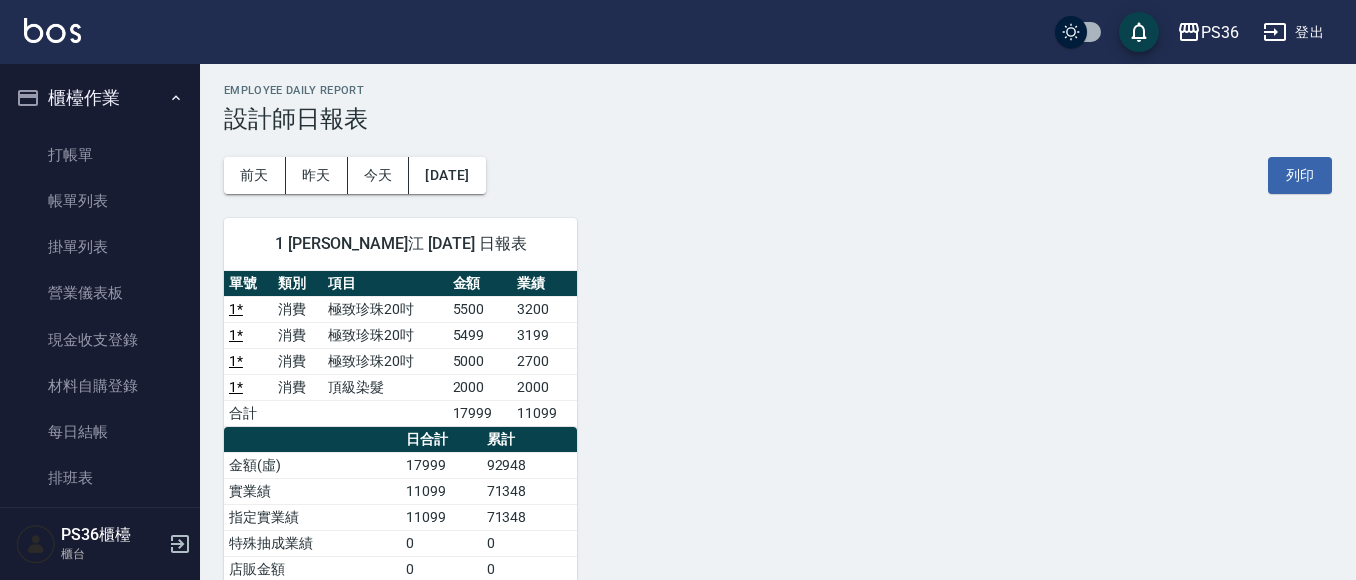 scroll, scrollTop: 0, scrollLeft: 0, axis: both 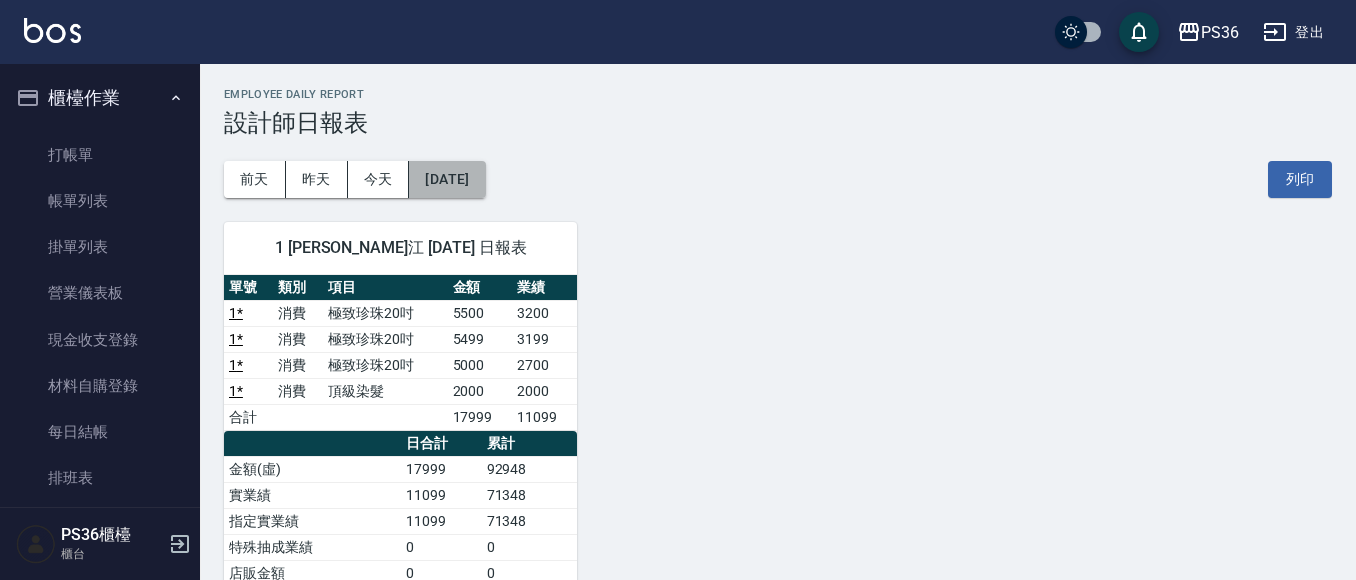 click on "[DATE]" at bounding box center (447, 179) 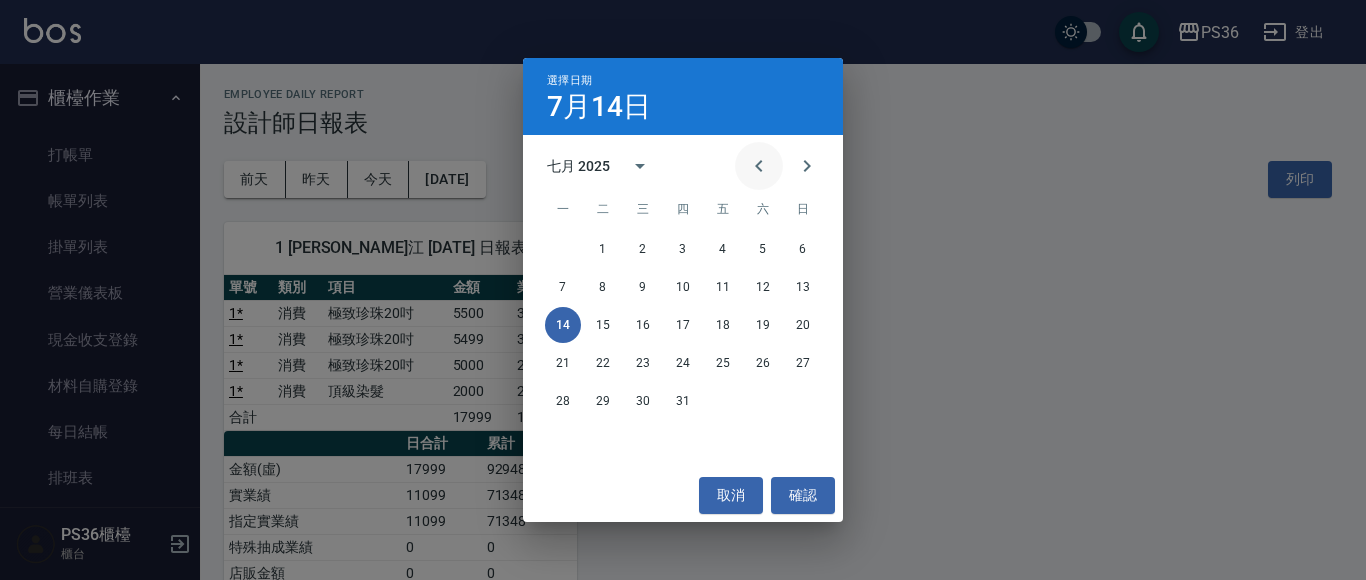 click 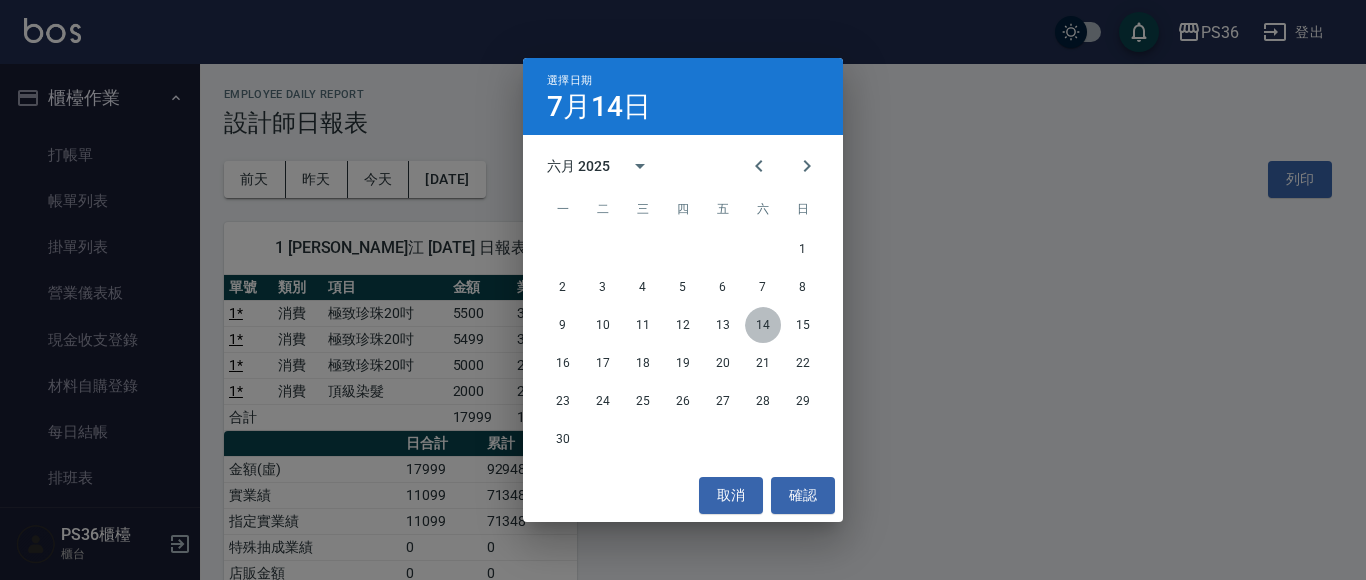 click on "14" at bounding box center [763, 325] 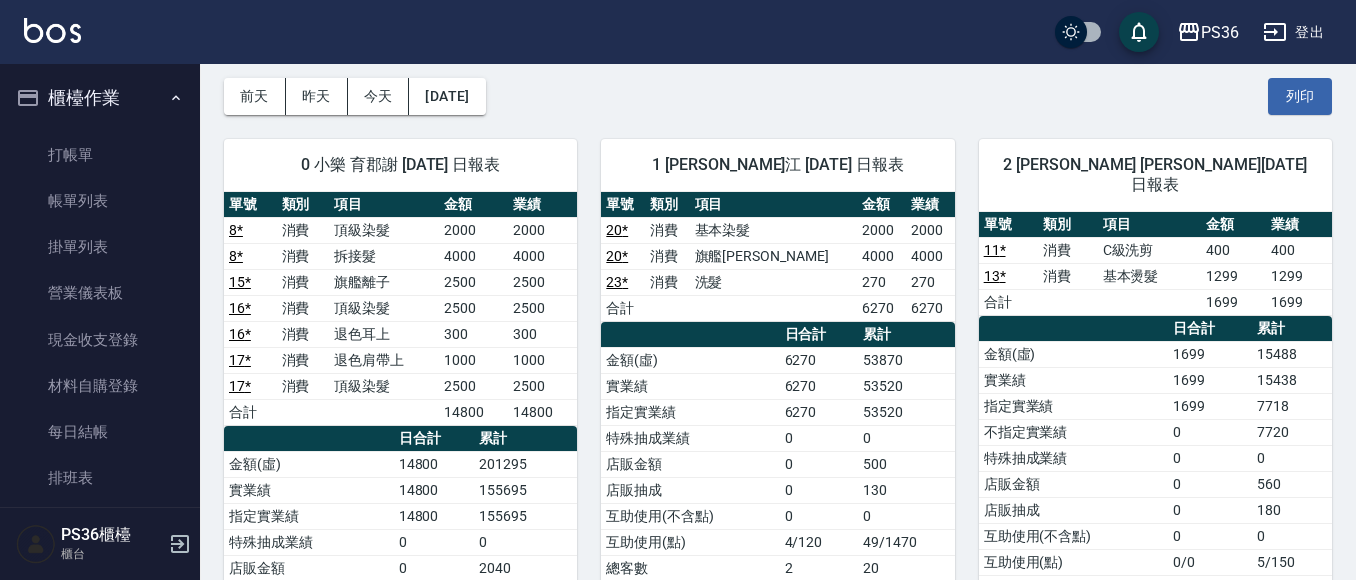 scroll, scrollTop: 0, scrollLeft: 0, axis: both 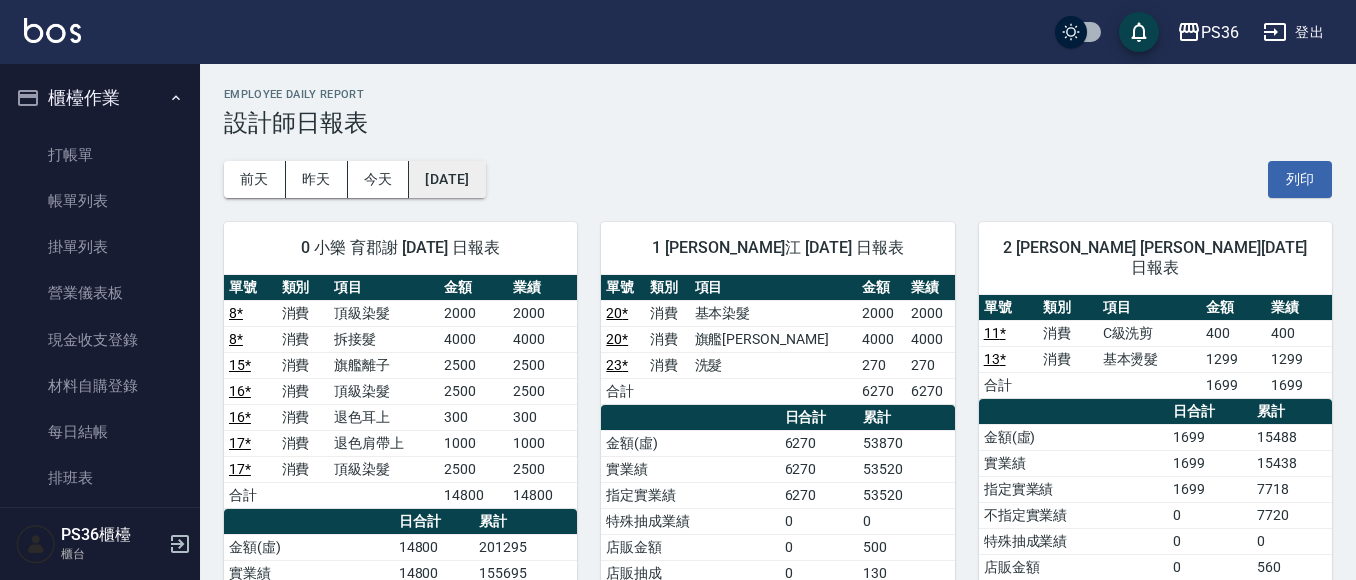 click on "[DATE]" at bounding box center [447, 179] 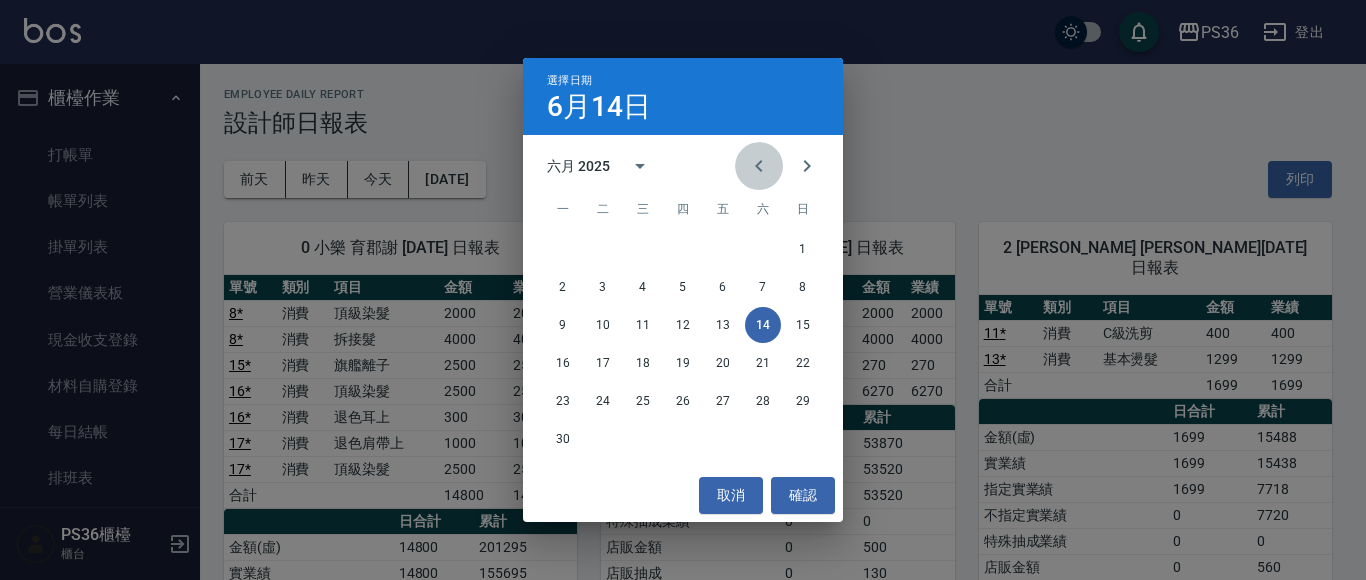 click at bounding box center (759, 166) 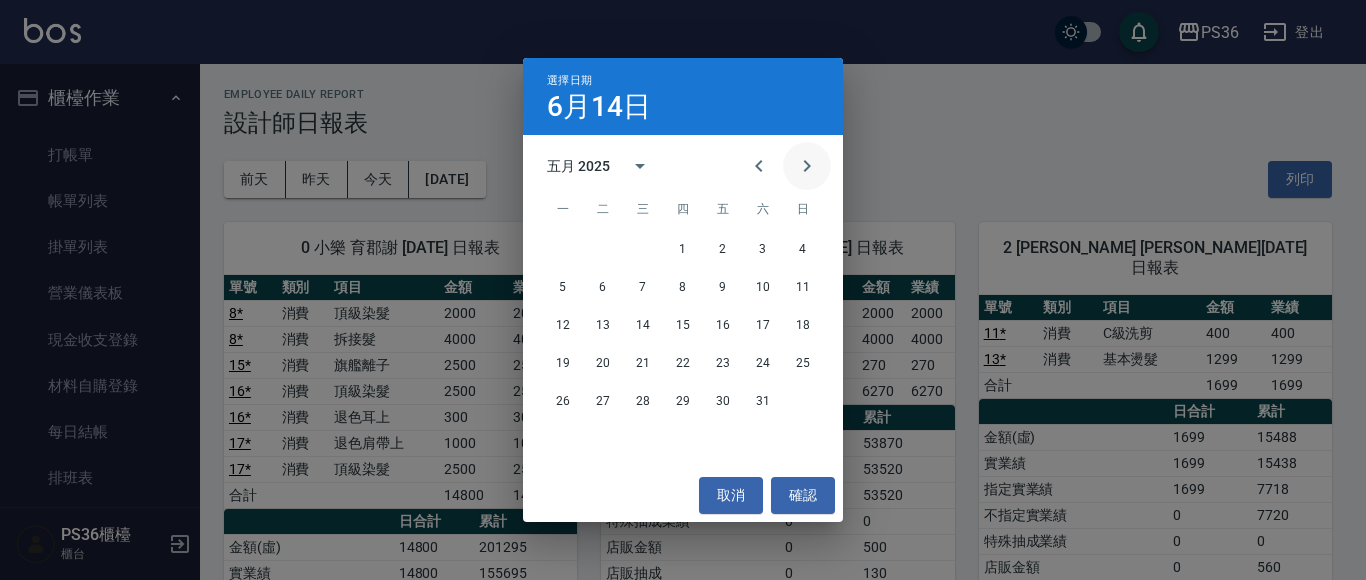 click 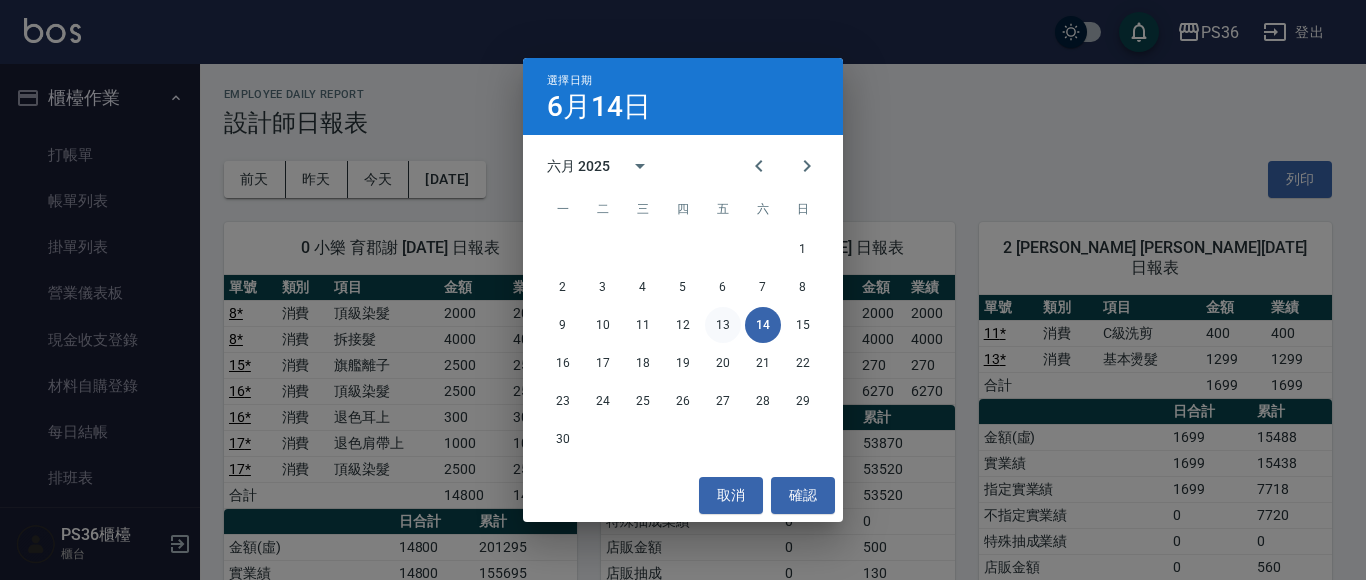 click on "13" at bounding box center [723, 325] 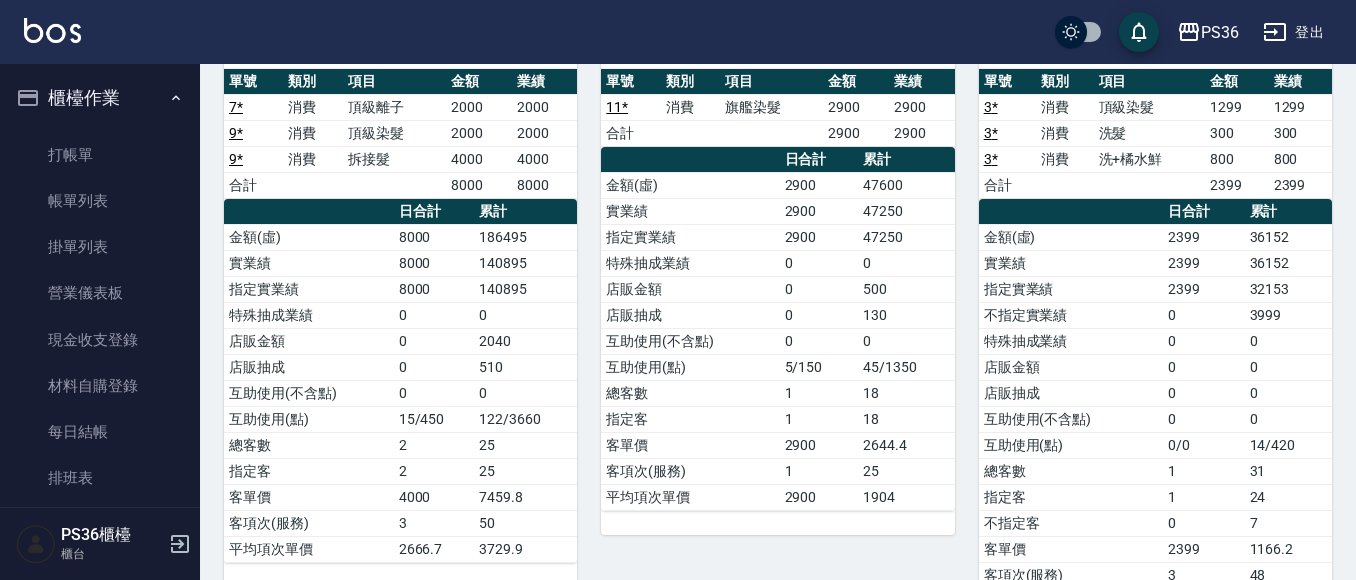 scroll, scrollTop: 0, scrollLeft: 0, axis: both 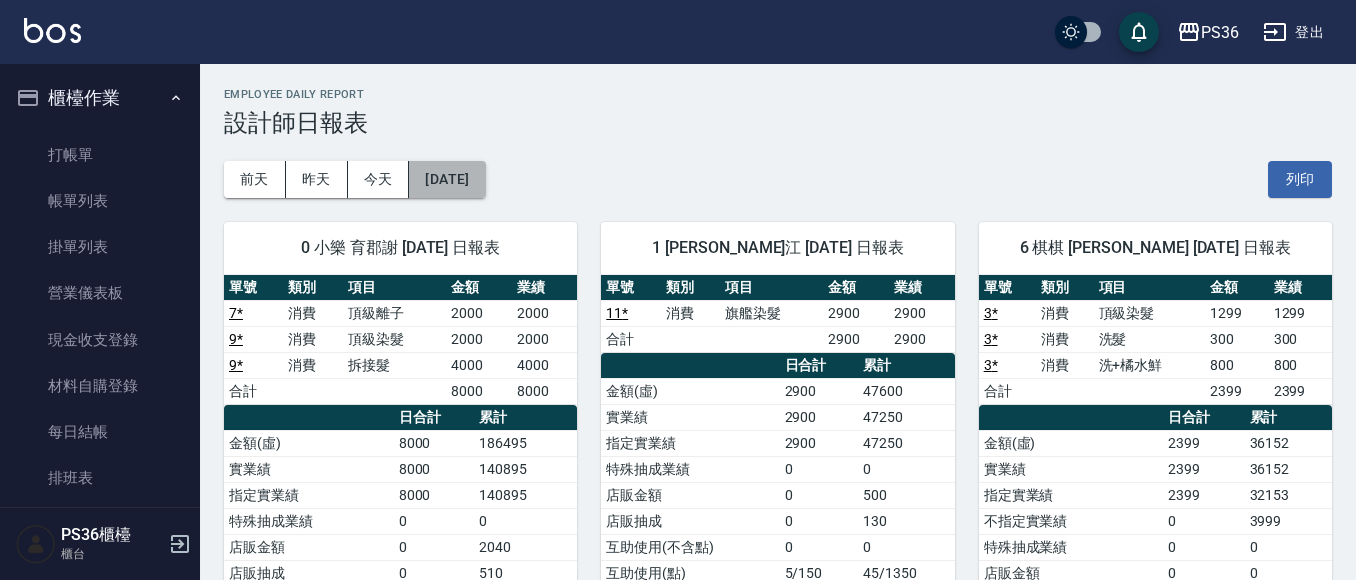 click on "[DATE]" at bounding box center (447, 179) 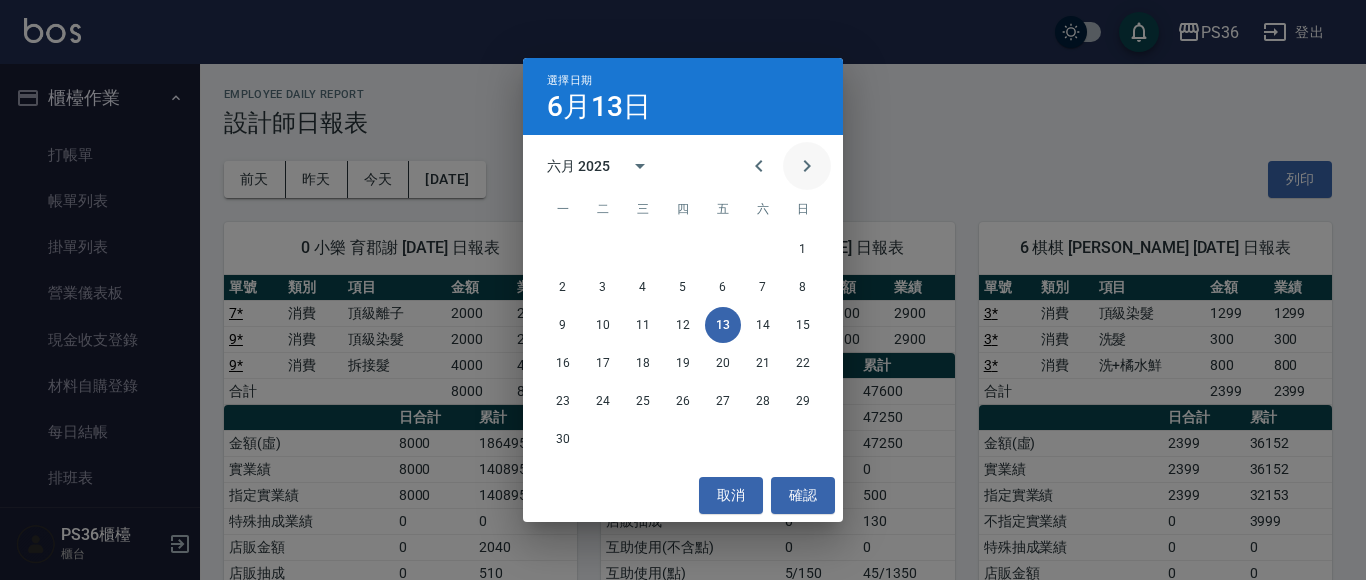 click 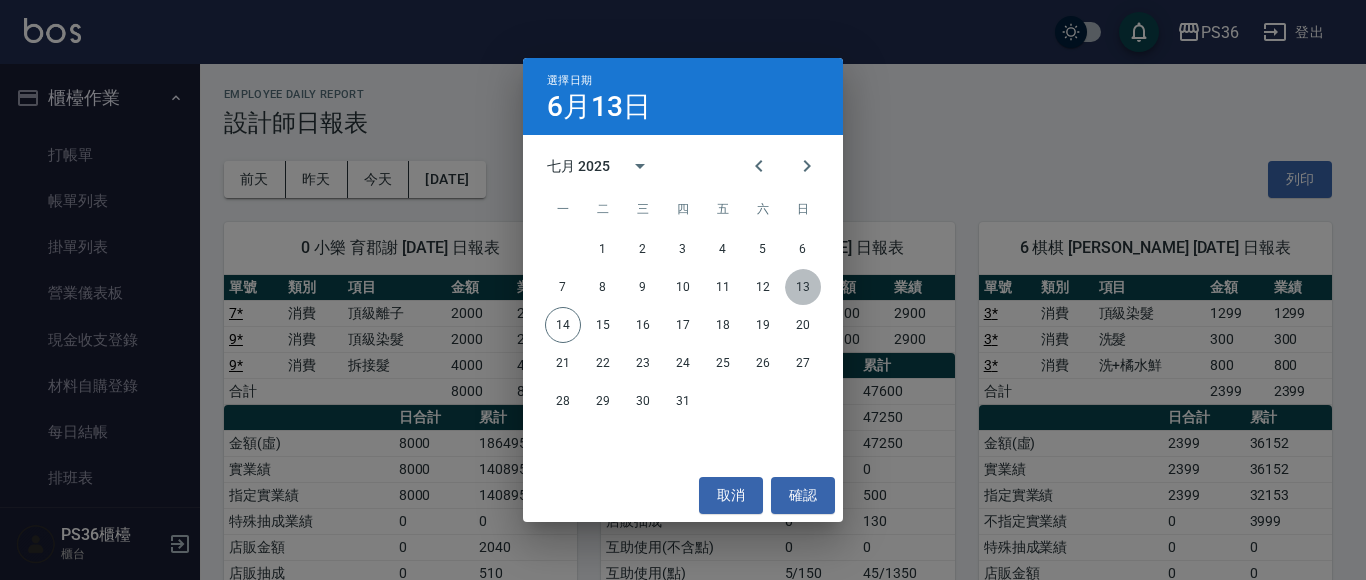 click on "13" at bounding box center [803, 287] 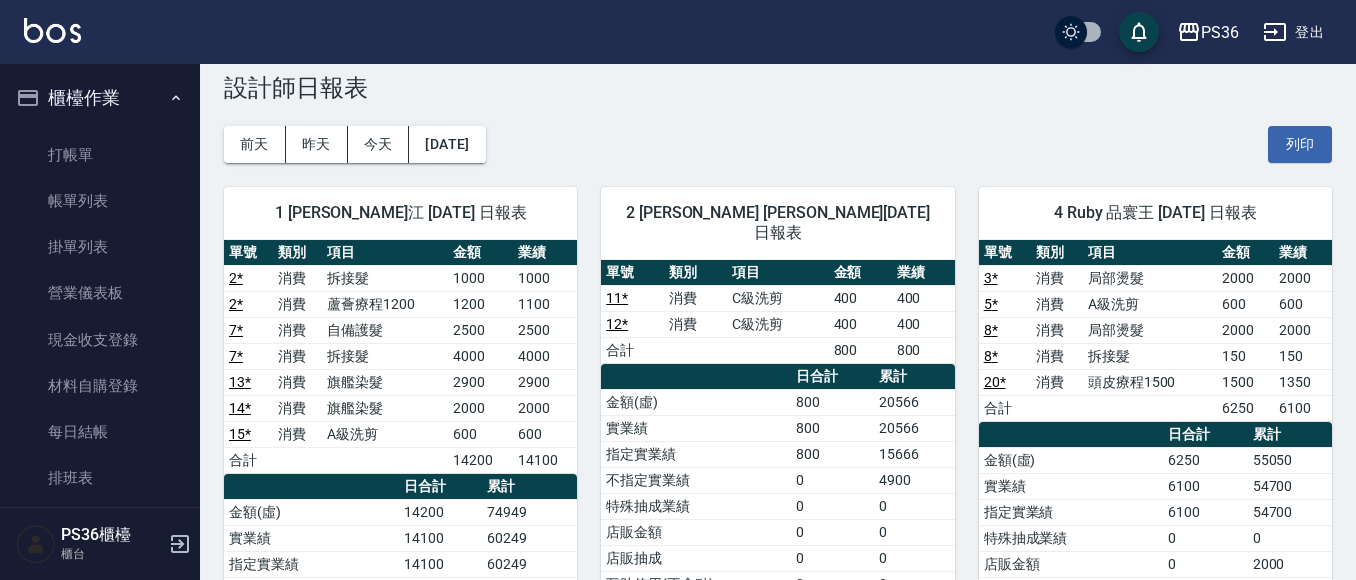 scroll, scrollTop: 0, scrollLeft: 0, axis: both 